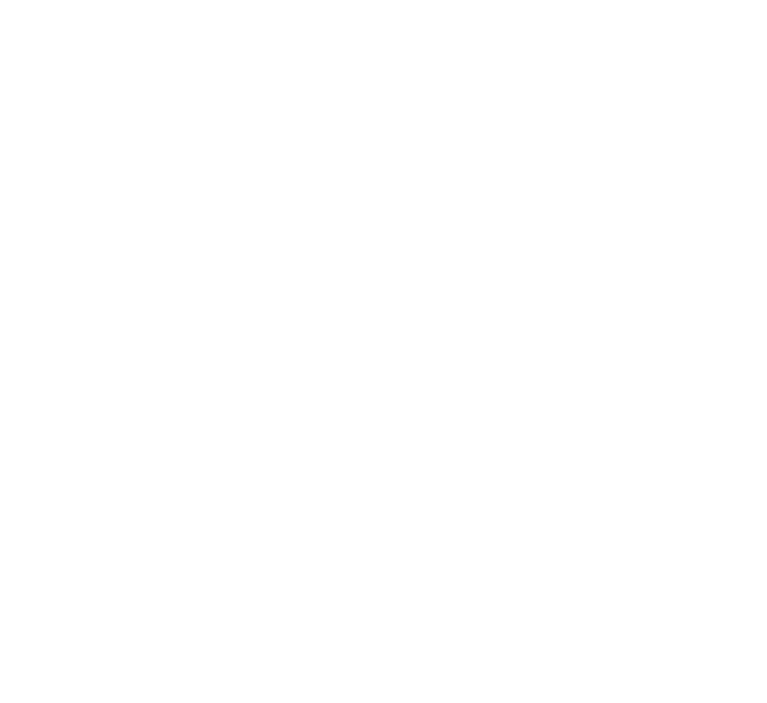 scroll, scrollTop: 0, scrollLeft: 0, axis: both 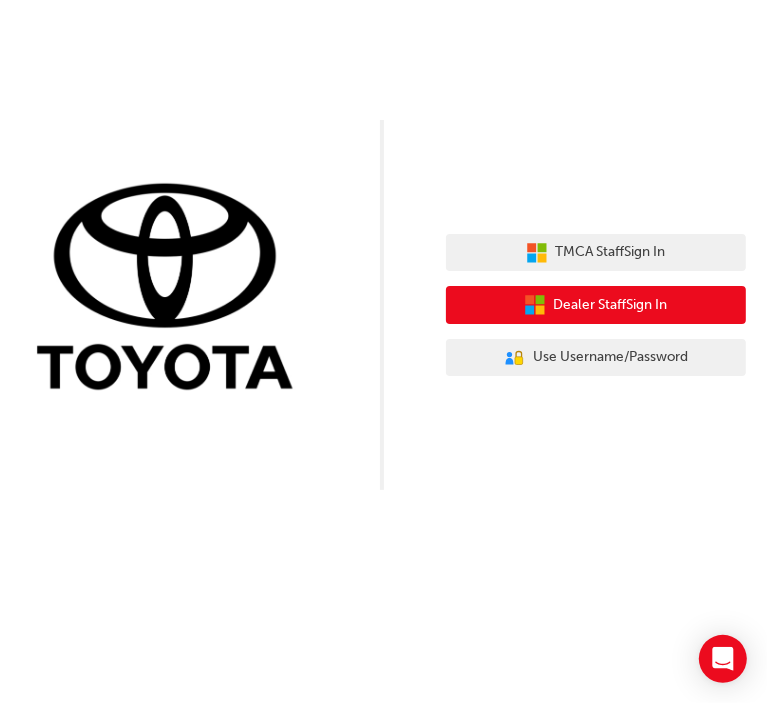 click on "Dealer Staff  Sign In" at bounding box center [611, 305] 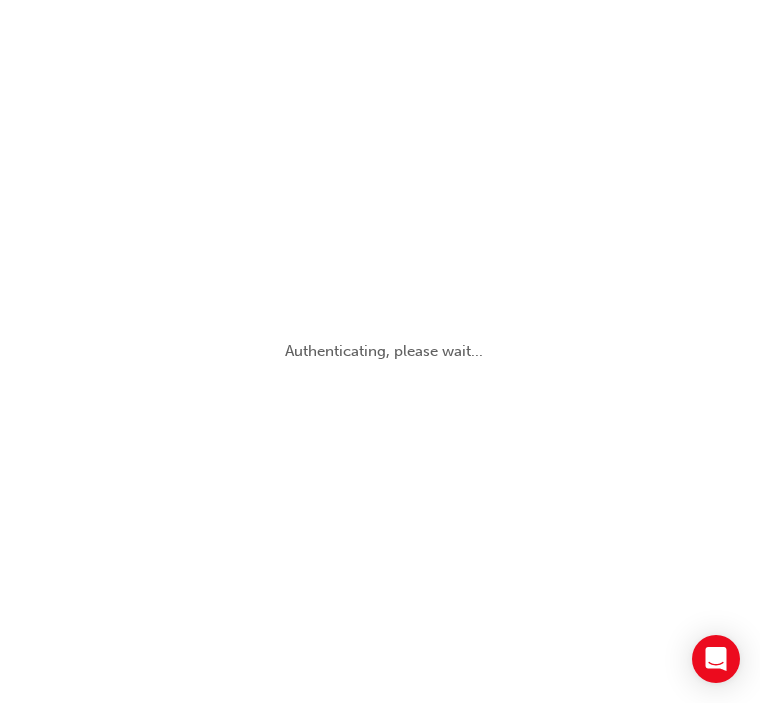 scroll, scrollTop: 0, scrollLeft: 0, axis: both 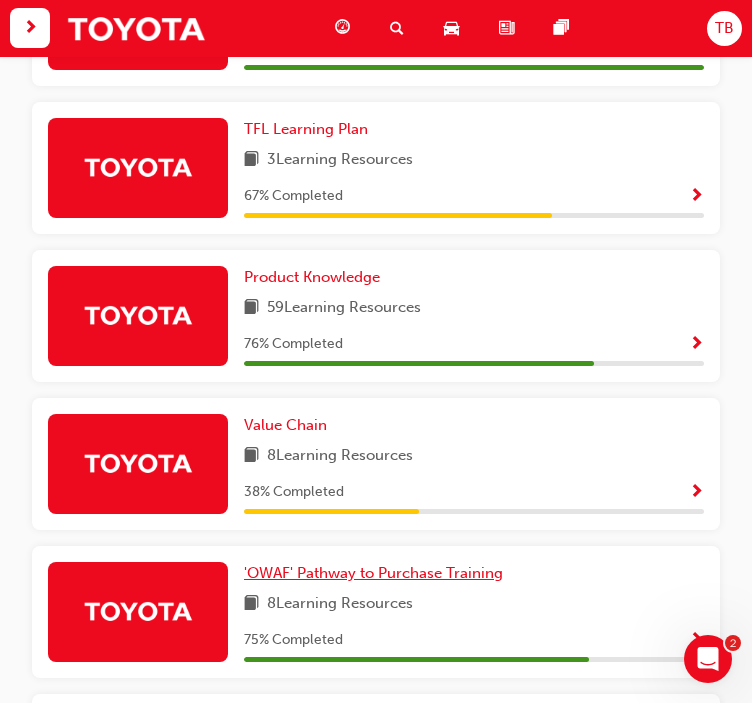 click on "'OWAF' Pathway to Purchase Training" at bounding box center [373, 573] 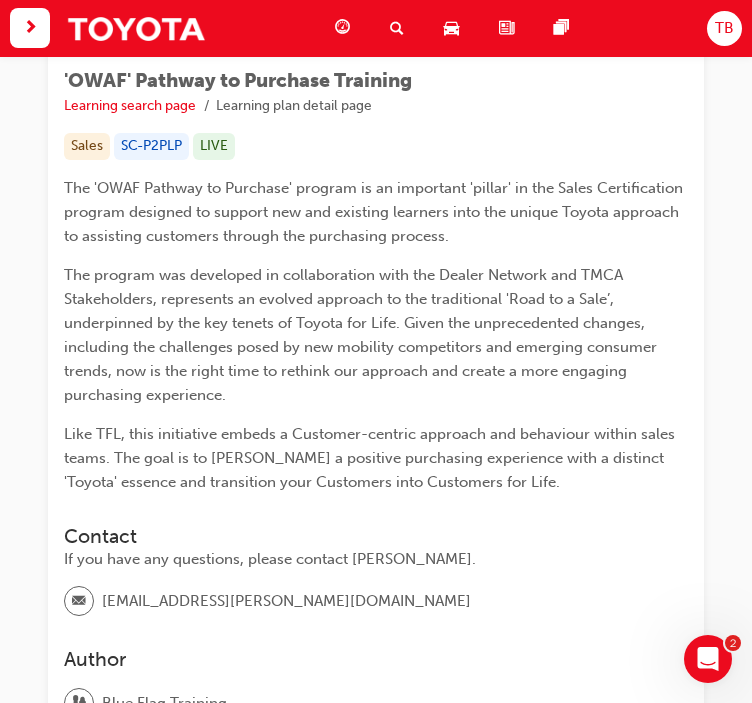 scroll, scrollTop: 600, scrollLeft: 0, axis: vertical 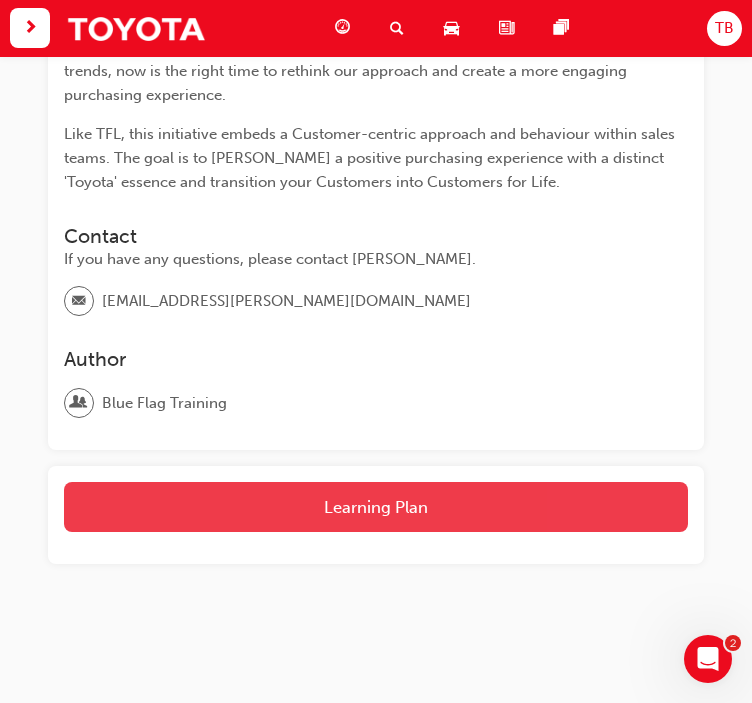 click on "Learning Plan" at bounding box center (376, 507) 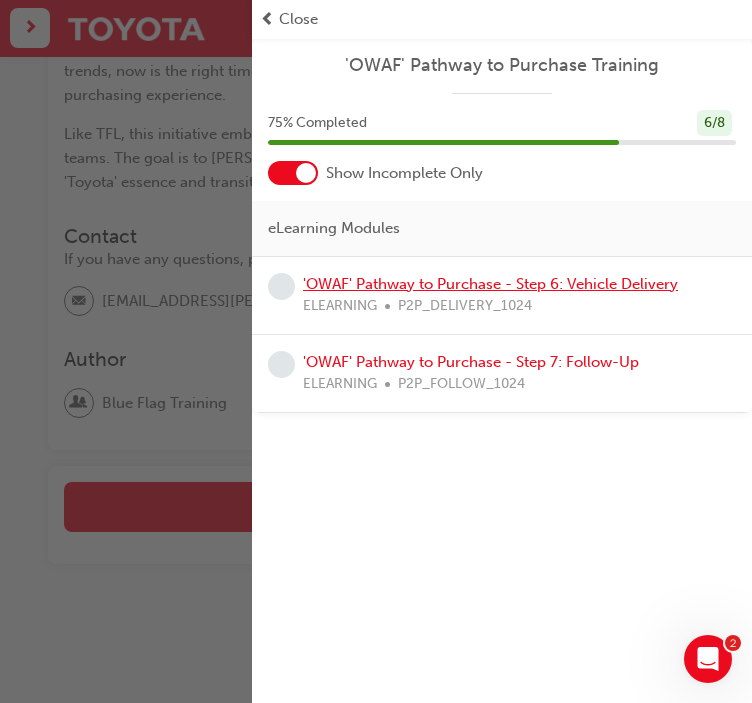 click on "'OWAF' Pathway to Purchase - Step 6: Vehicle Delivery" at bounding box center [490, 284] 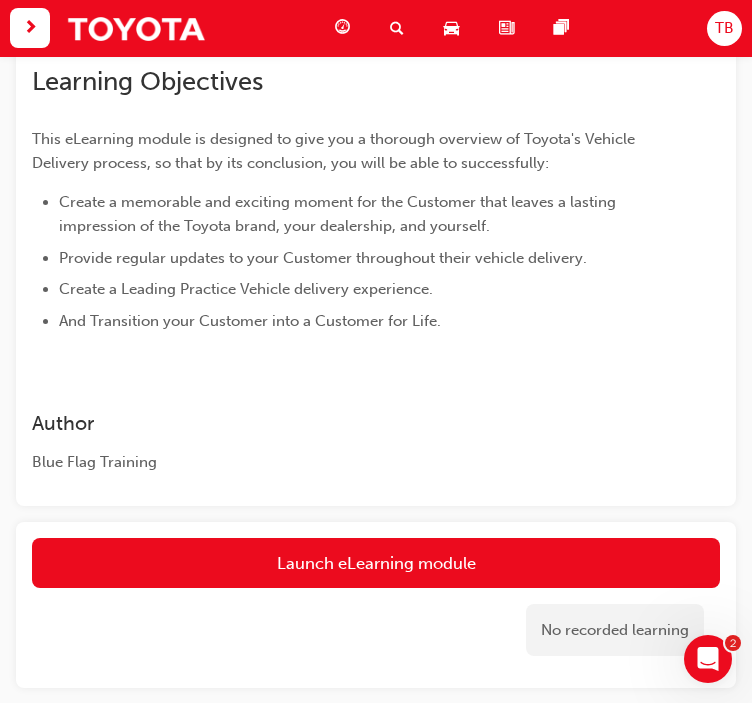 scroll, scrollTop: 500, scrollLeft: 0, axis: vertical 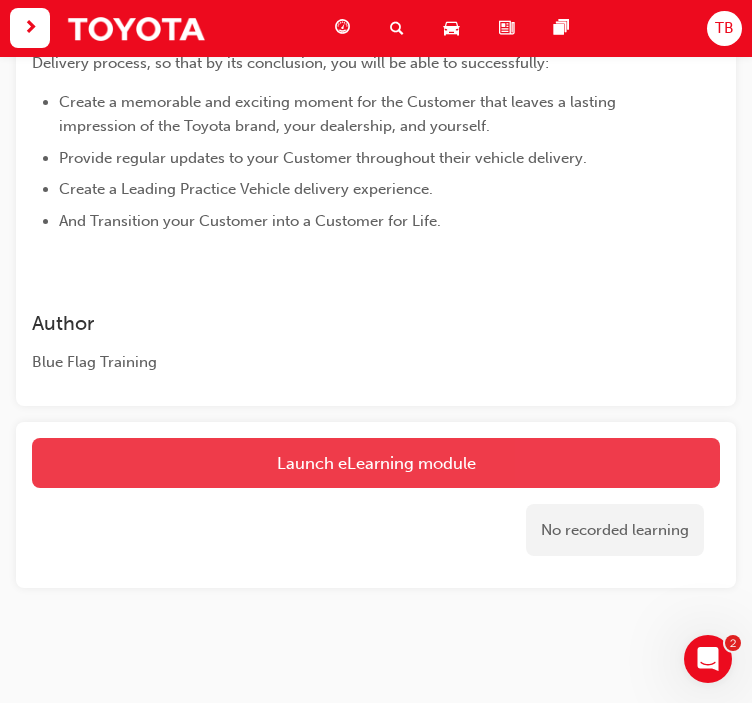 click on "Launch eLearning module" at bounding box center (376, 463) 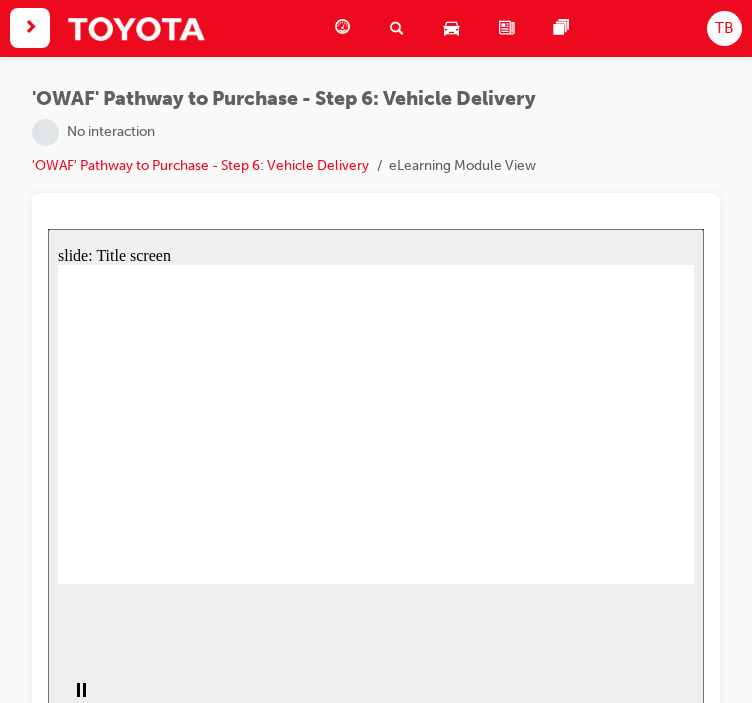 scroll, scrollTop: 0, scrollLeft: 0, axis: both 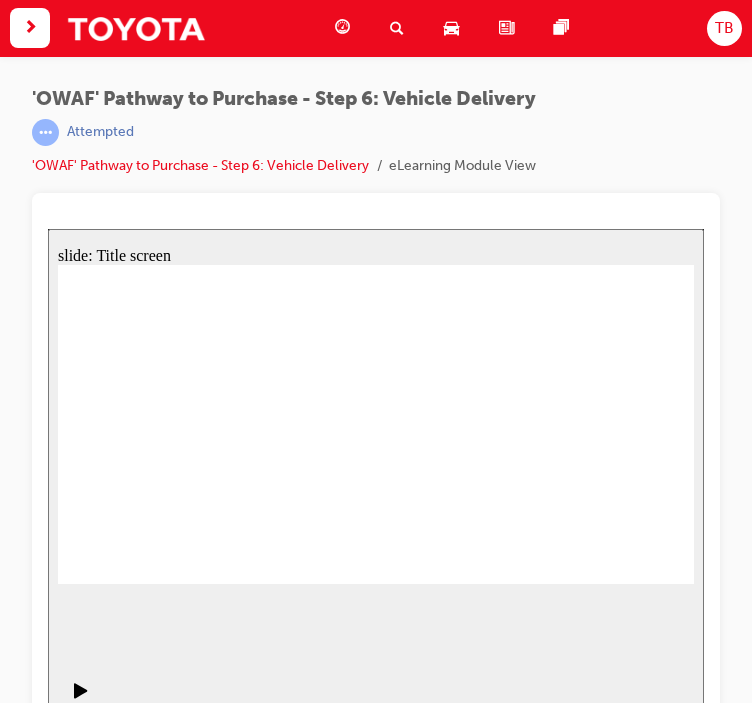 click 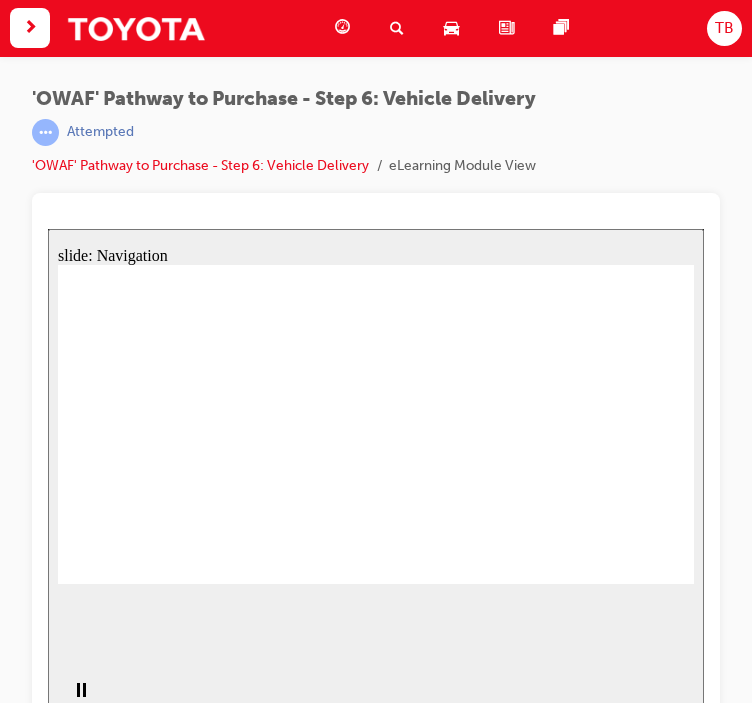 click 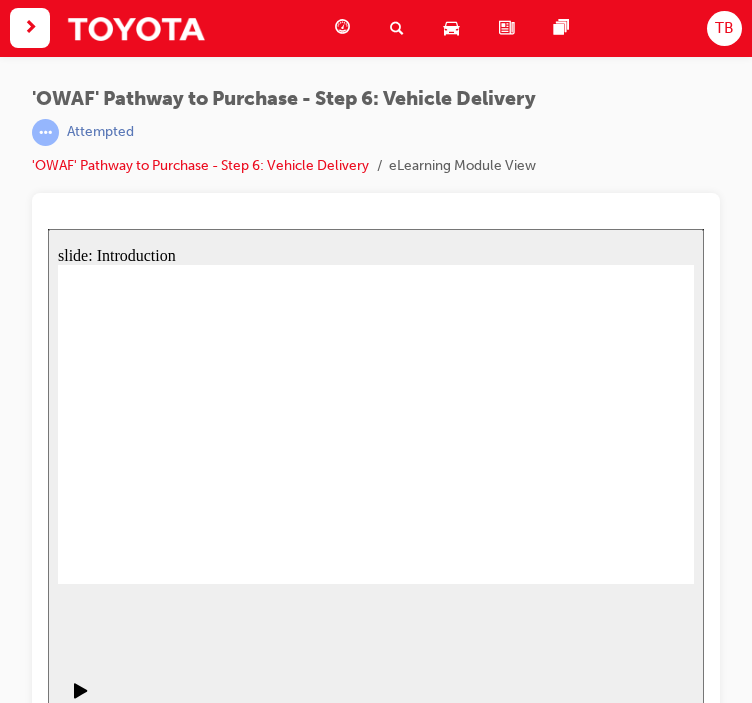 click 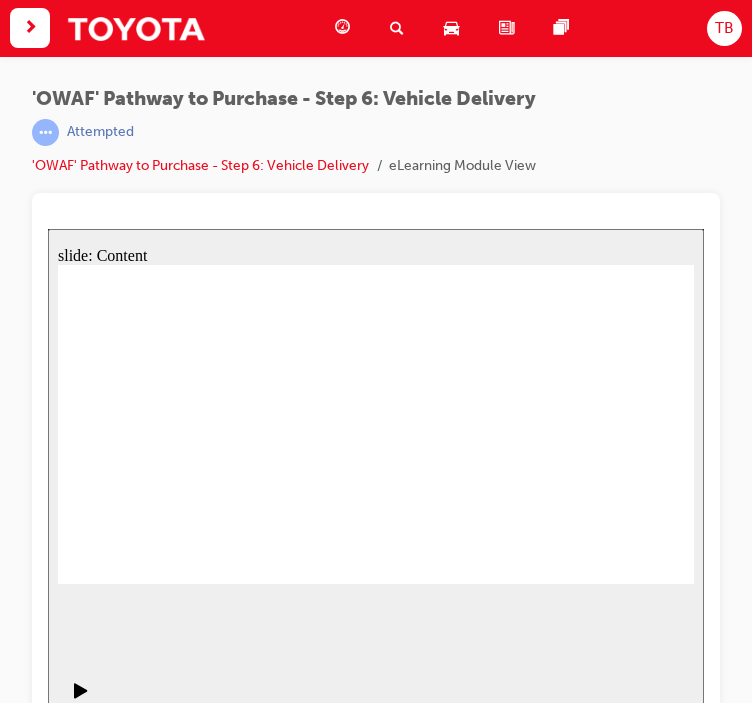 click 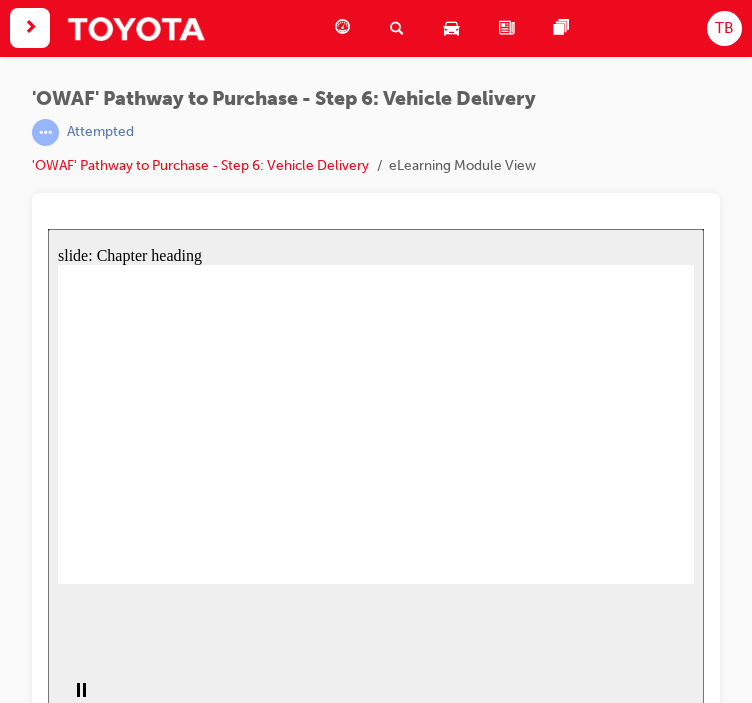 click 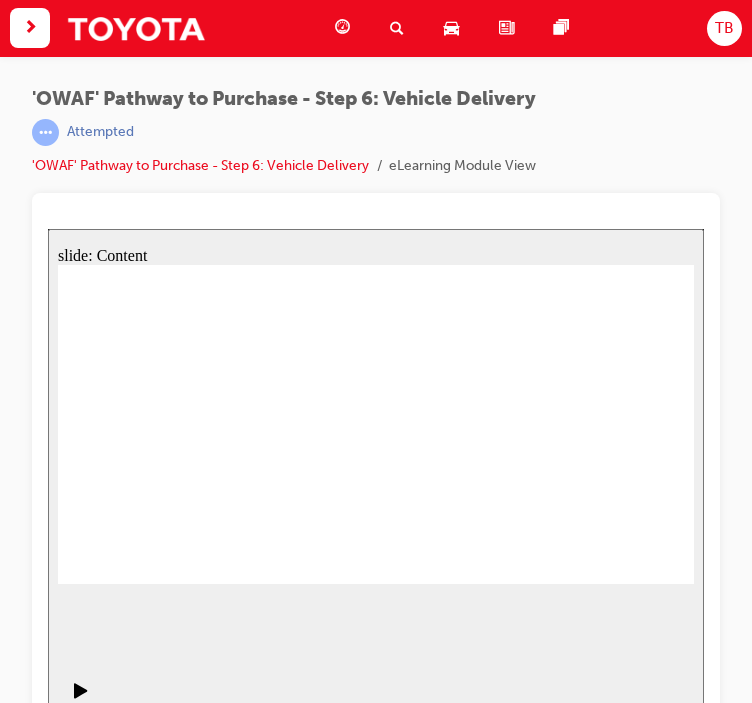 click 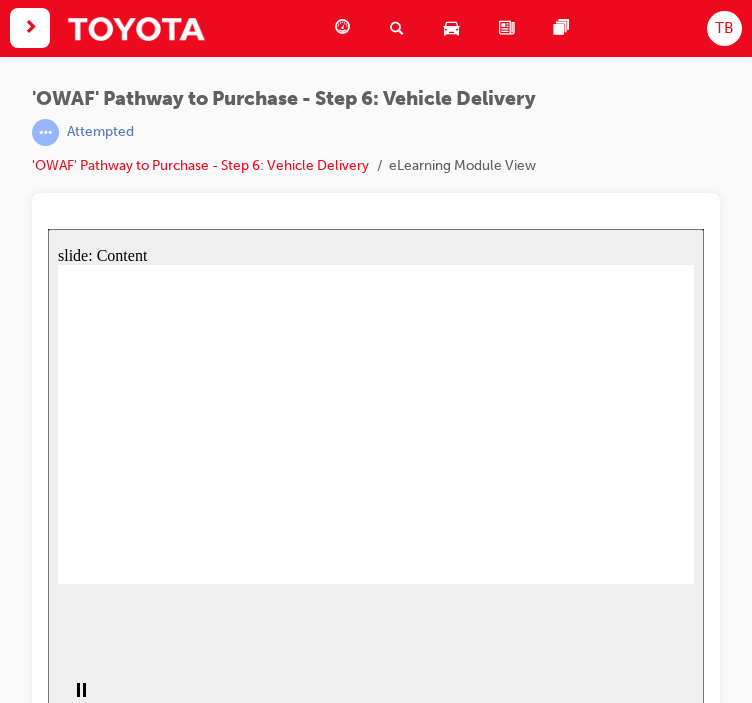 click 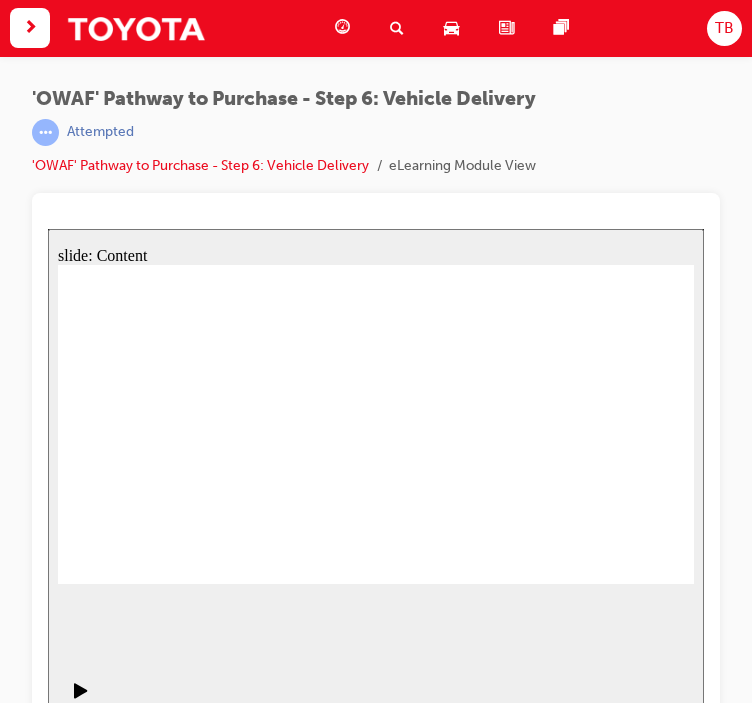 click 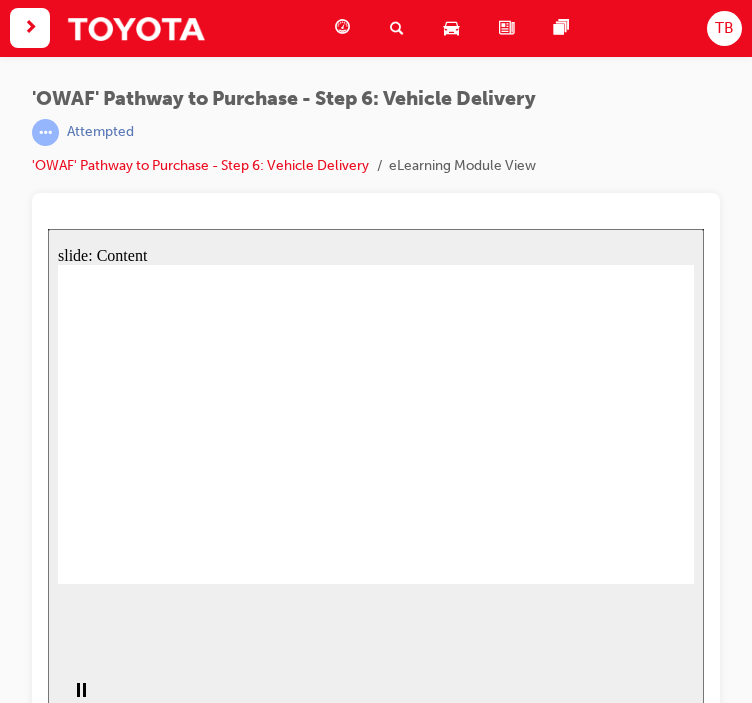 click 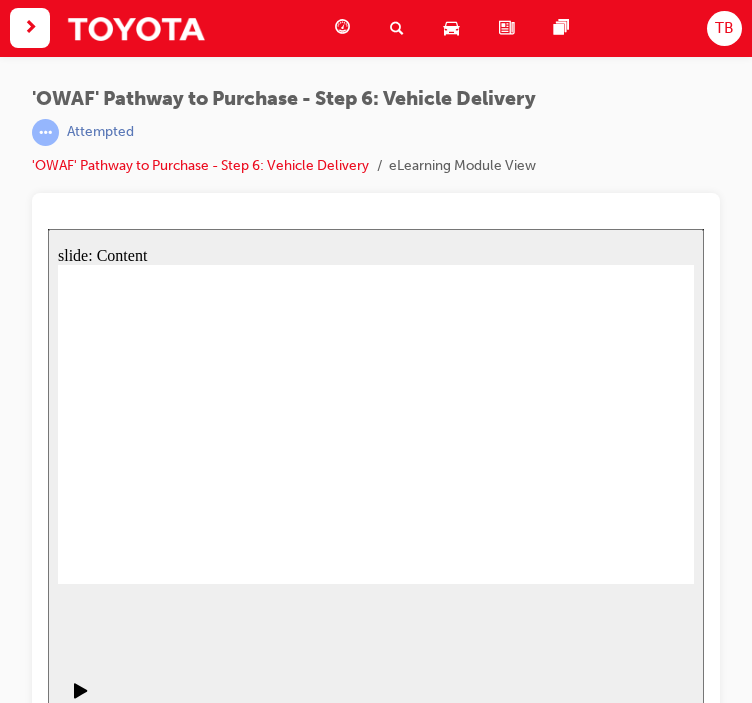 click 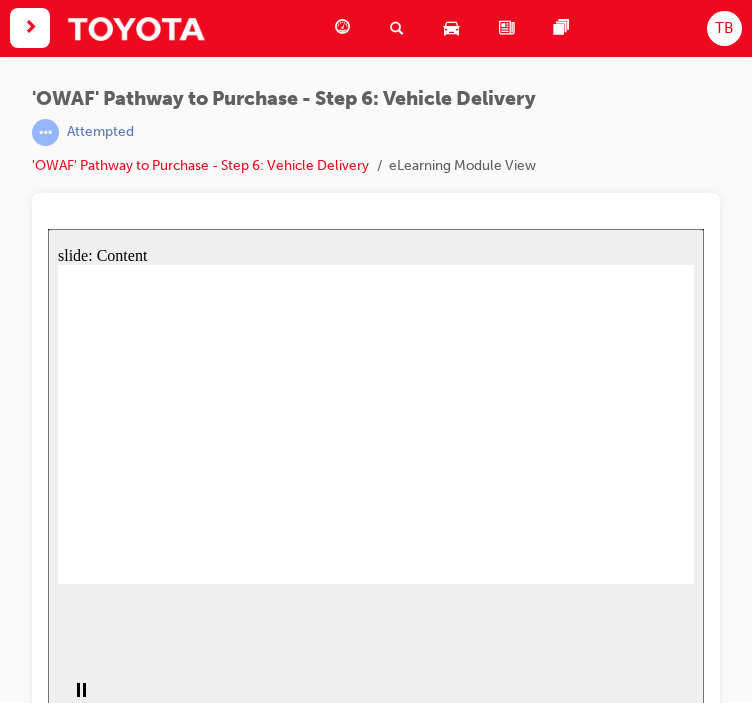 click 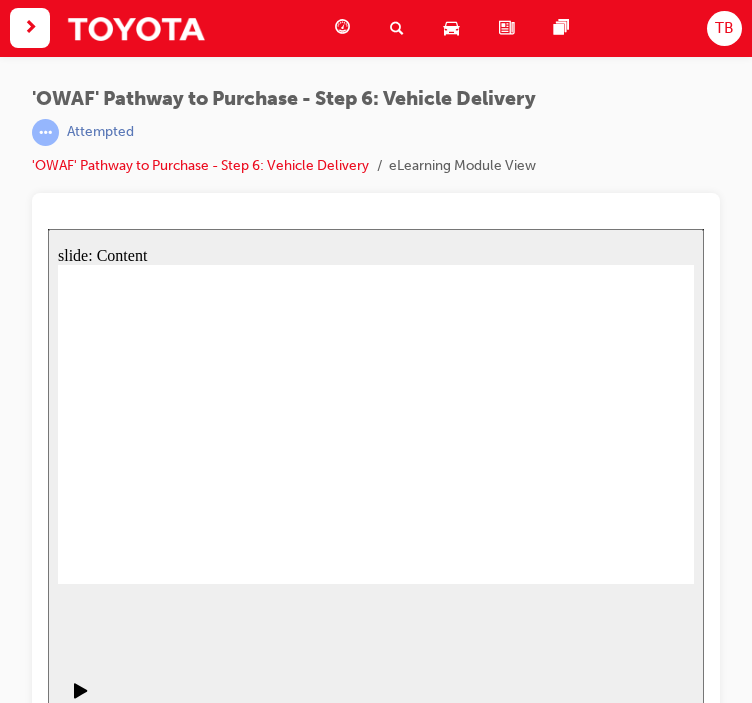 click 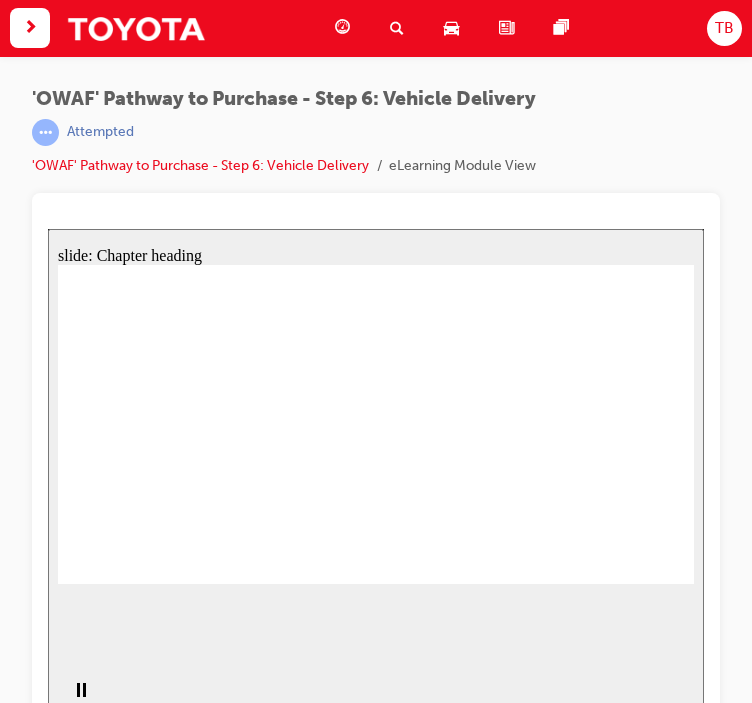 click 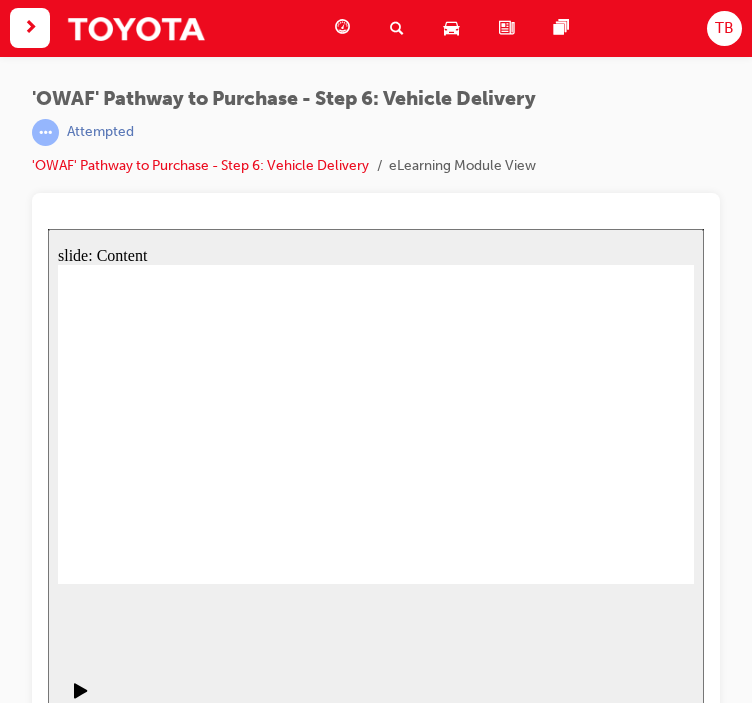click 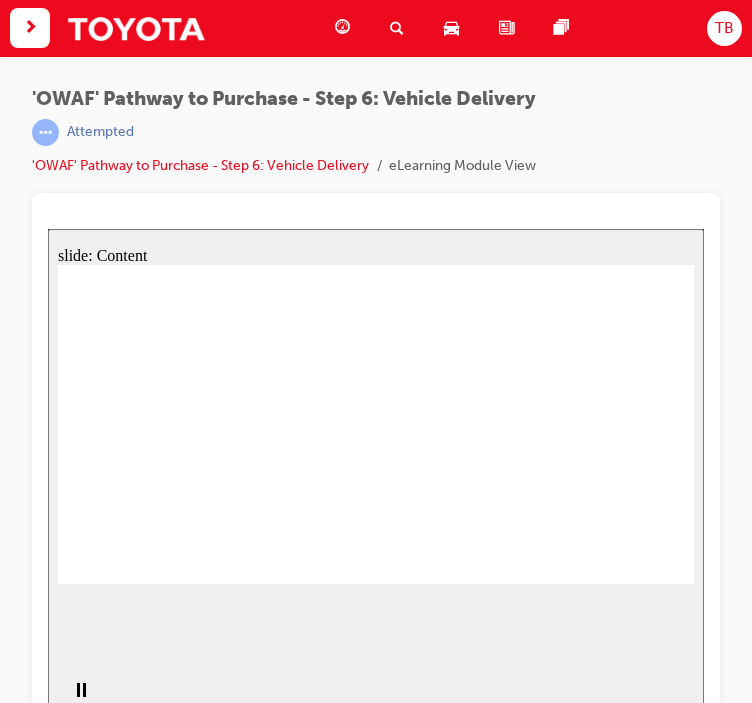 drag, startPoint x: 124, startPoint y: 360, endPoint x: 155, endPoint y: 360, distance: 31 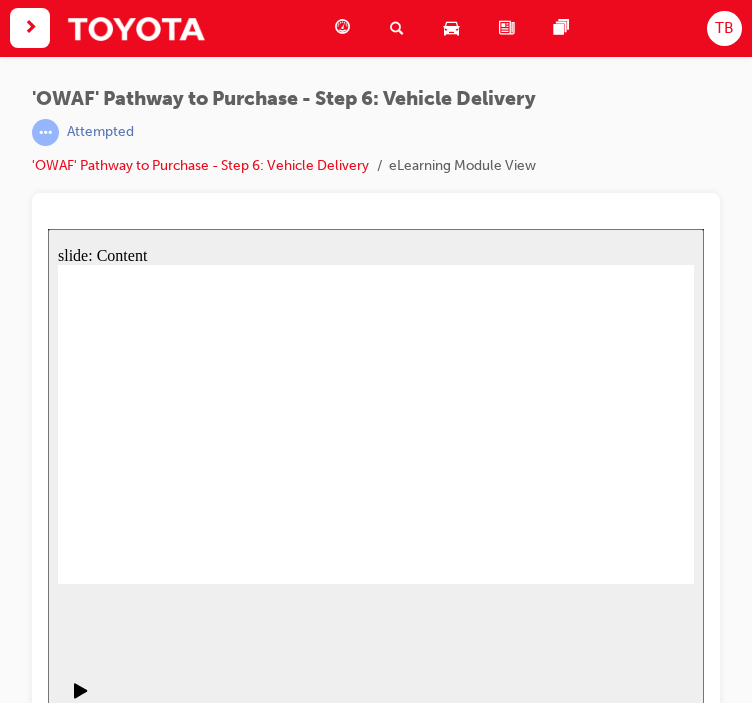 click 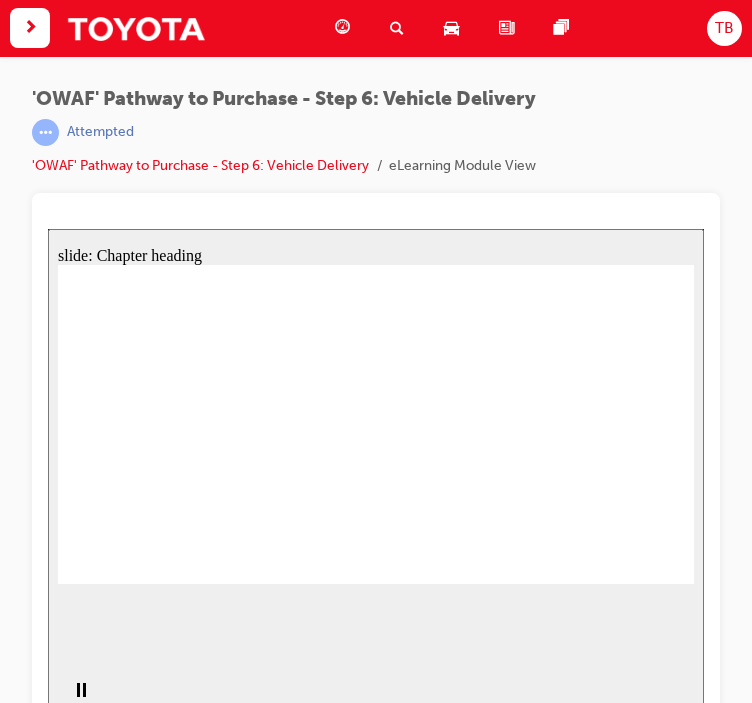 click 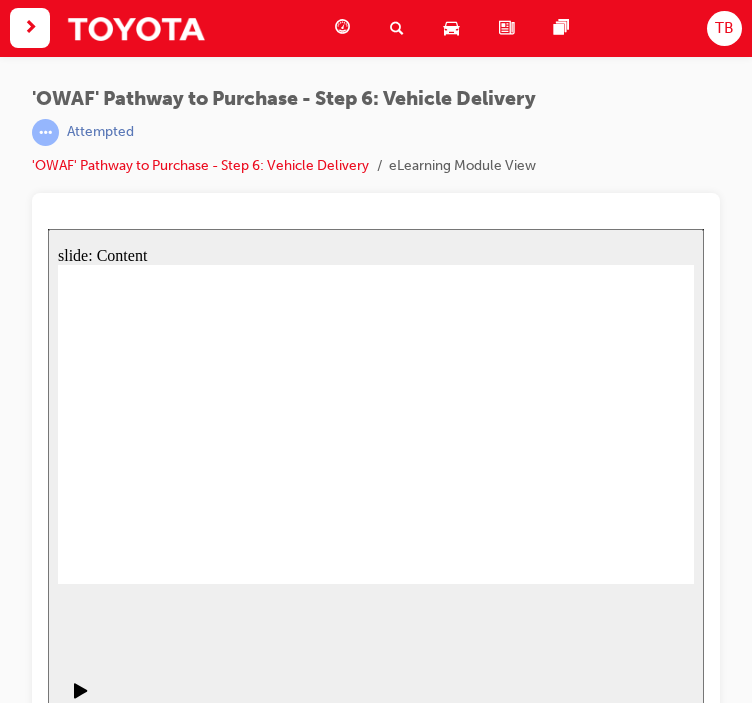 click 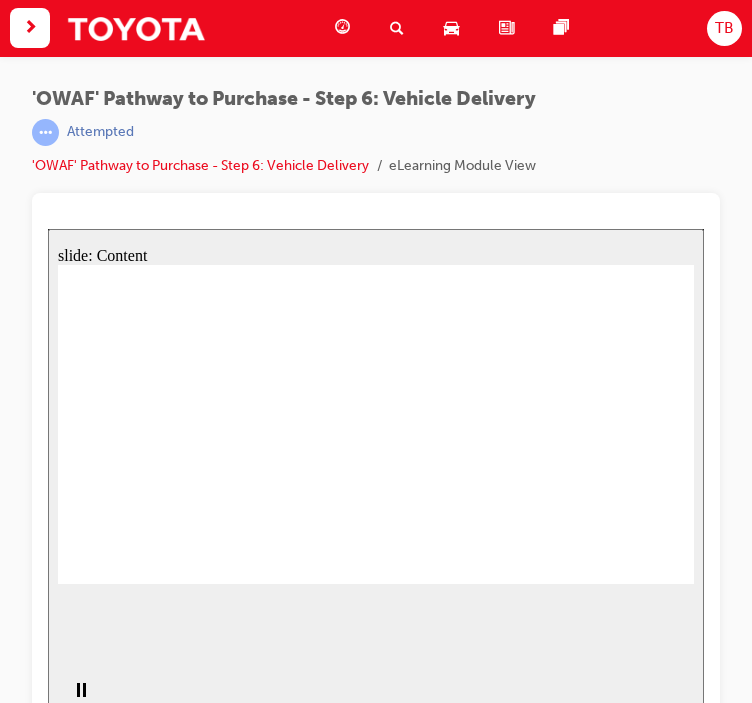 click 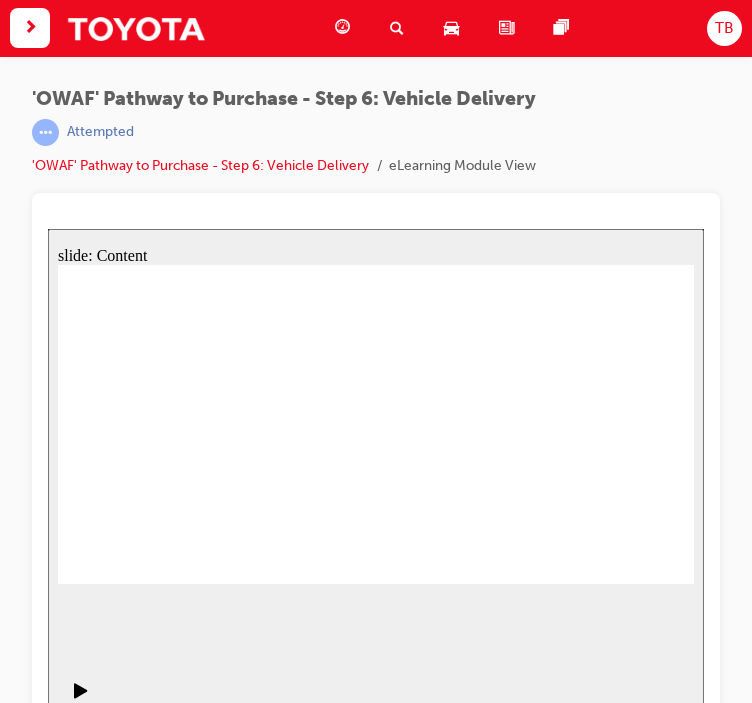 click 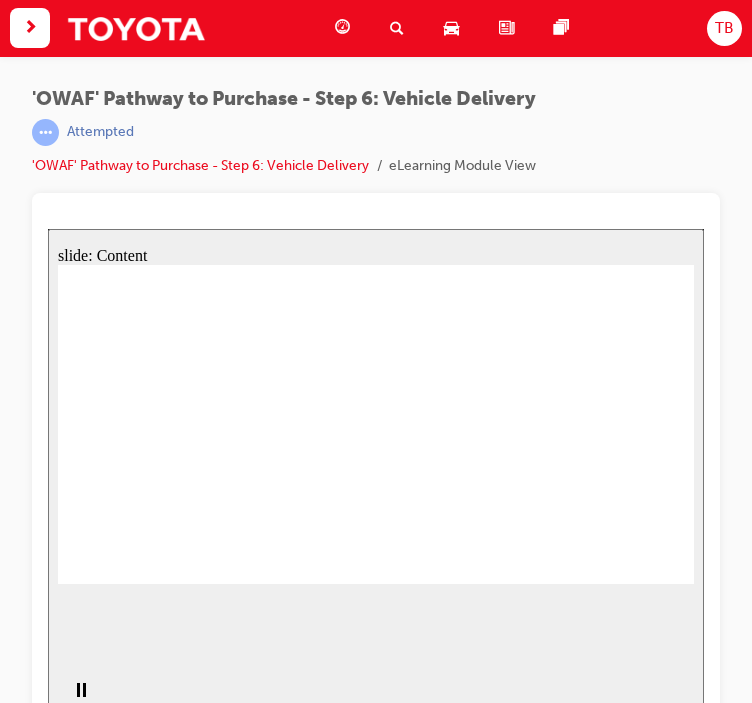 click 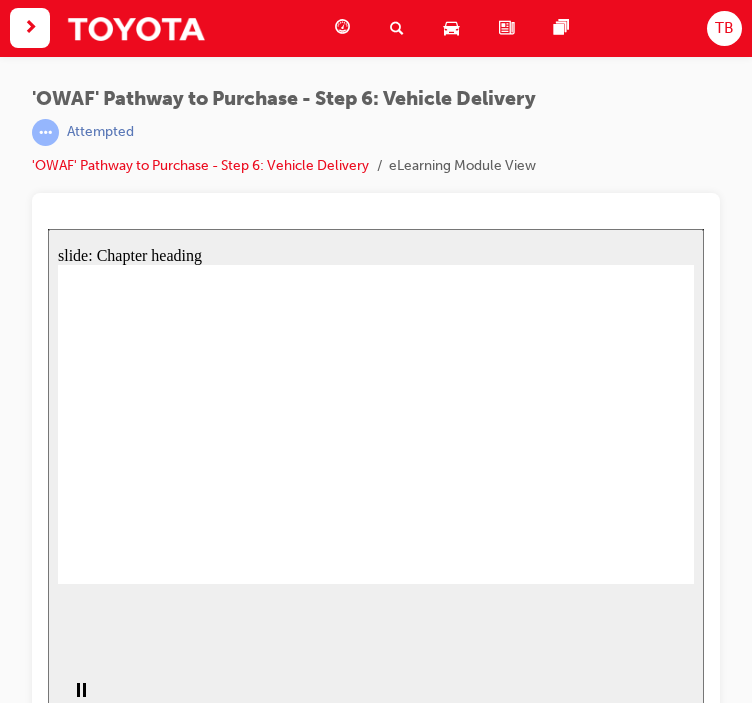 click 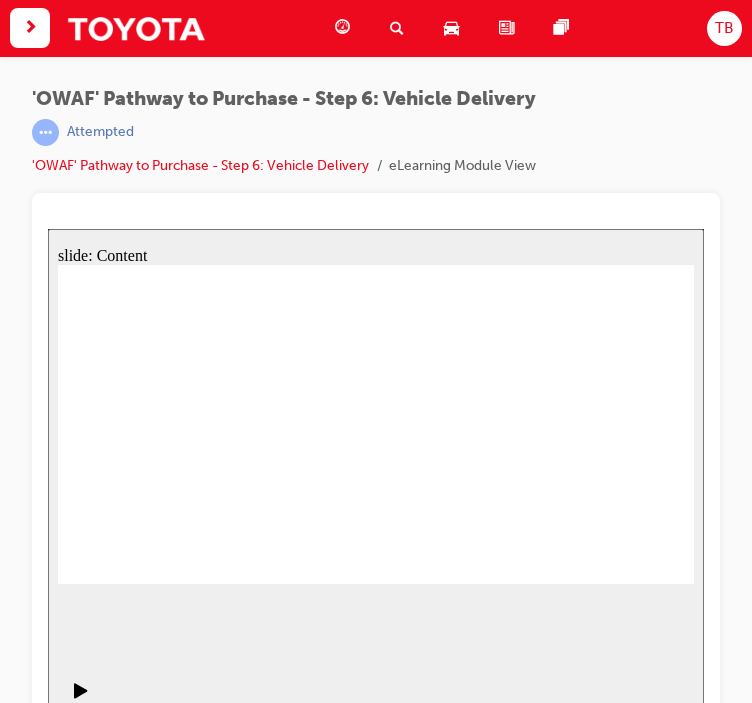 click 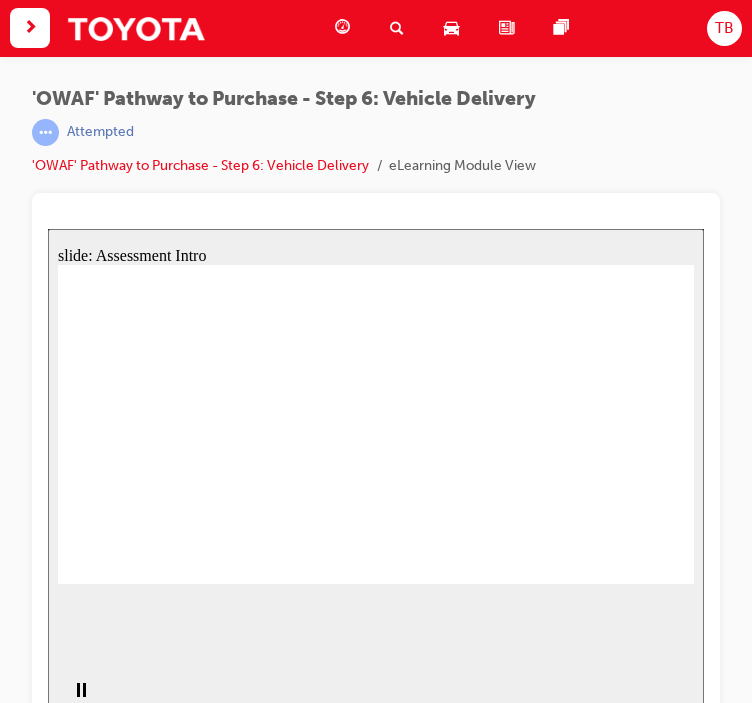 drag, startPoint x: 613, startPoint y: 552, endPoint x: 634, endPoint y: 555, distance: 21.213203 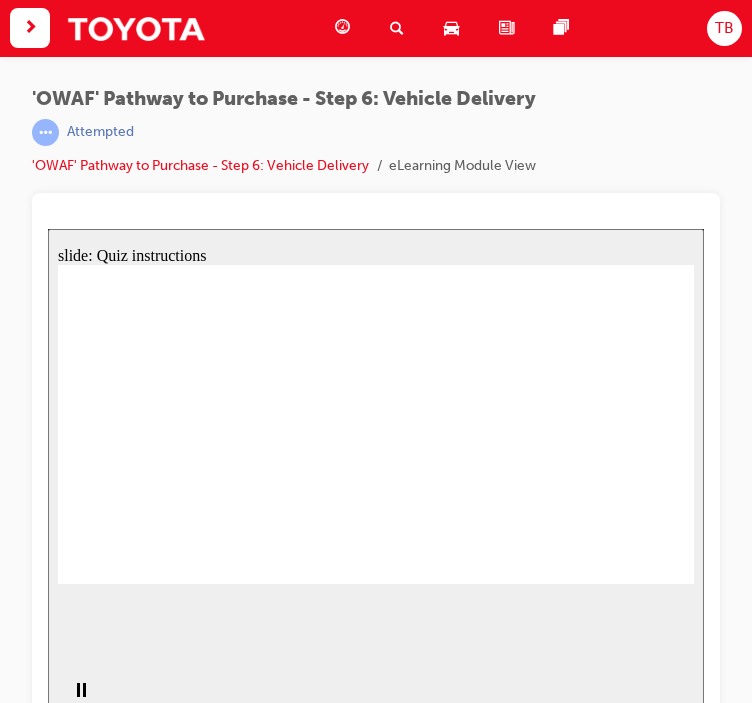 drag, startPoint x: 646, startPoint y: 568, endPoint x: 582, endPoint y: 589, distance: 67.357254 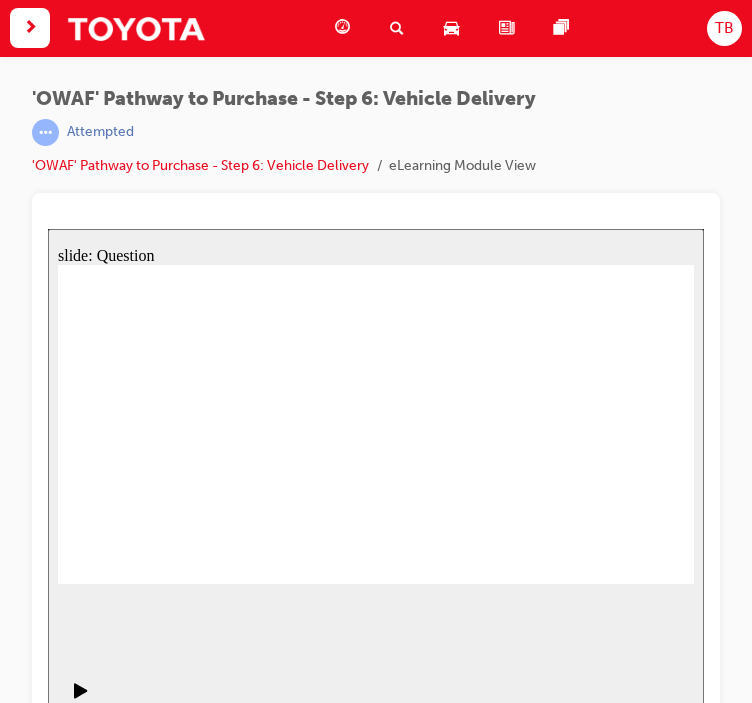 click 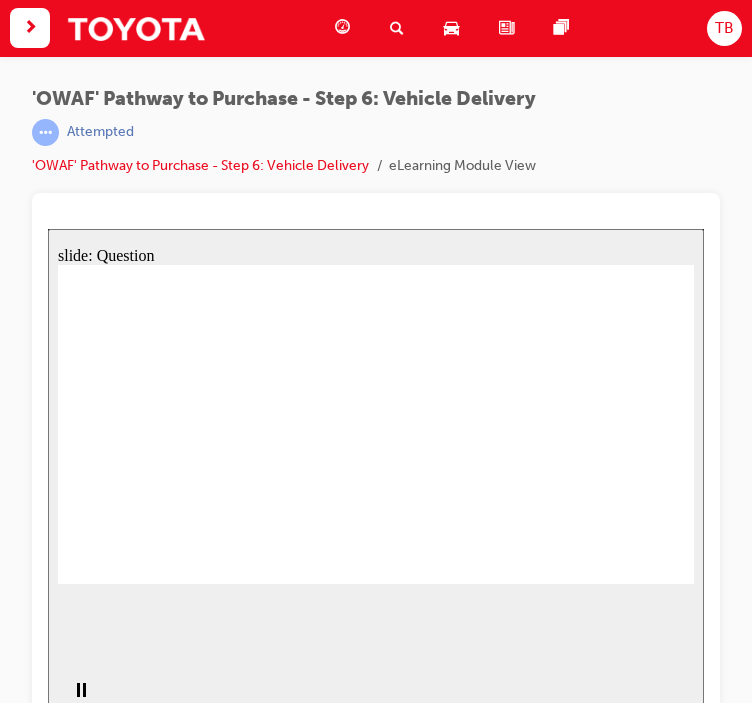 drag, startPoint x: 275, startPoint y: 486, endPoint x: 294, endPoint y: 392, distance: 95.90099 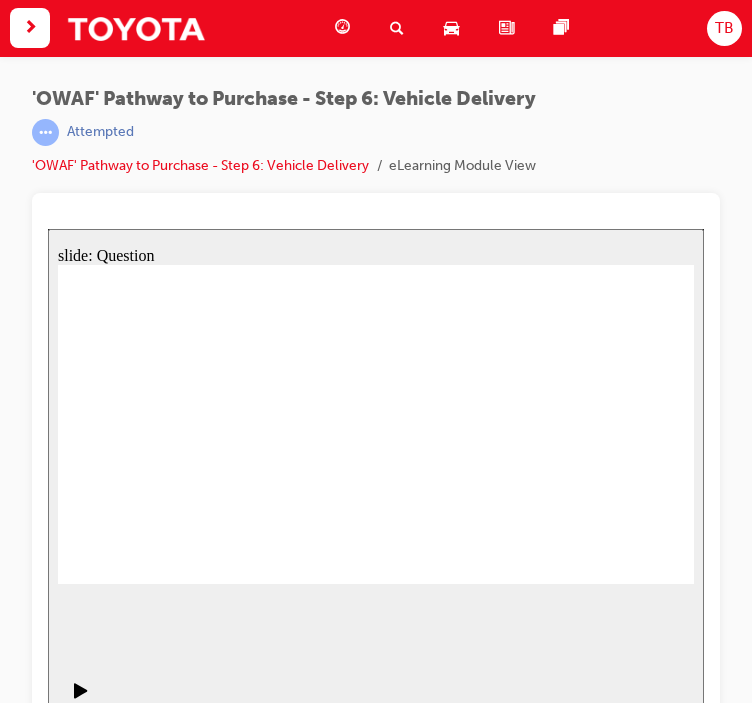 drag, startPoint x: 288, startPoint y: 388, endPoint x: 272, endPoint y: 487, distance: 100.28459 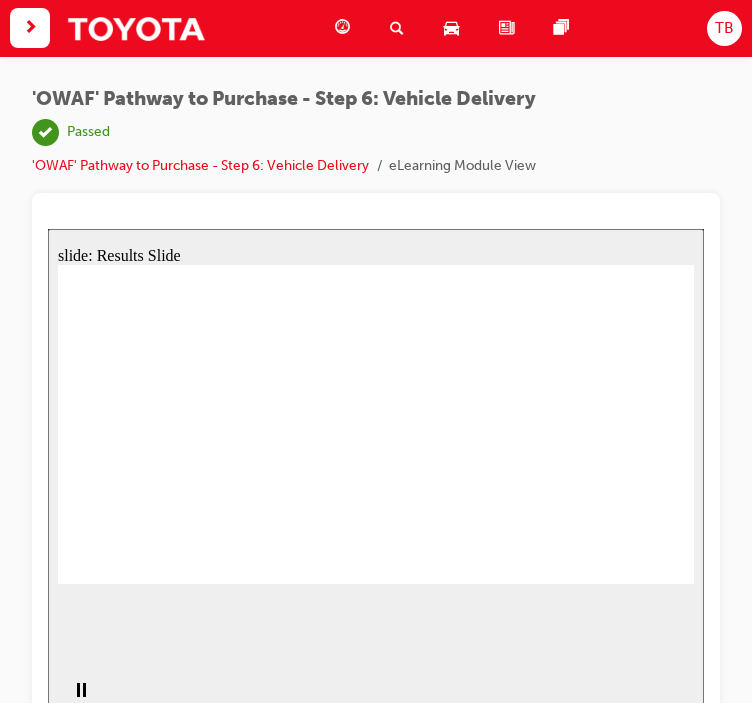 click 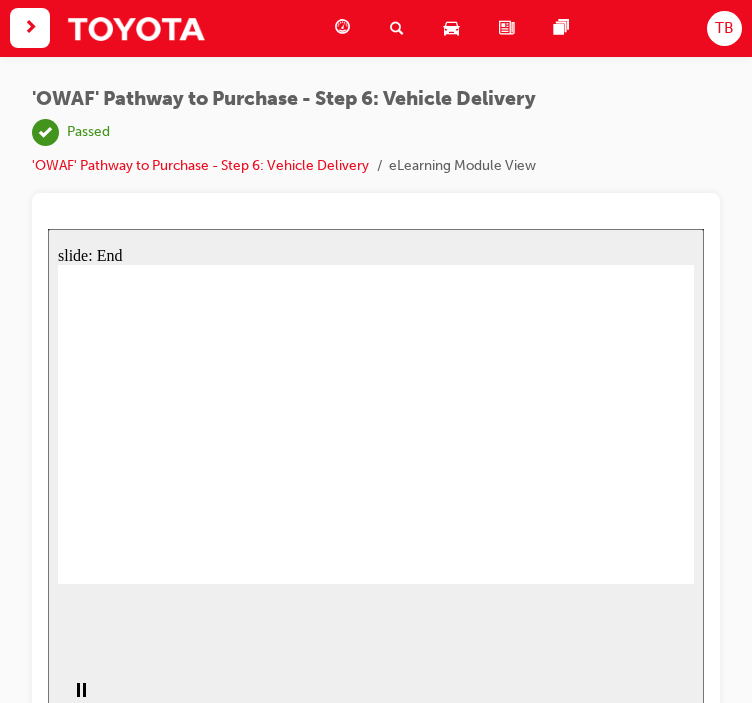 click 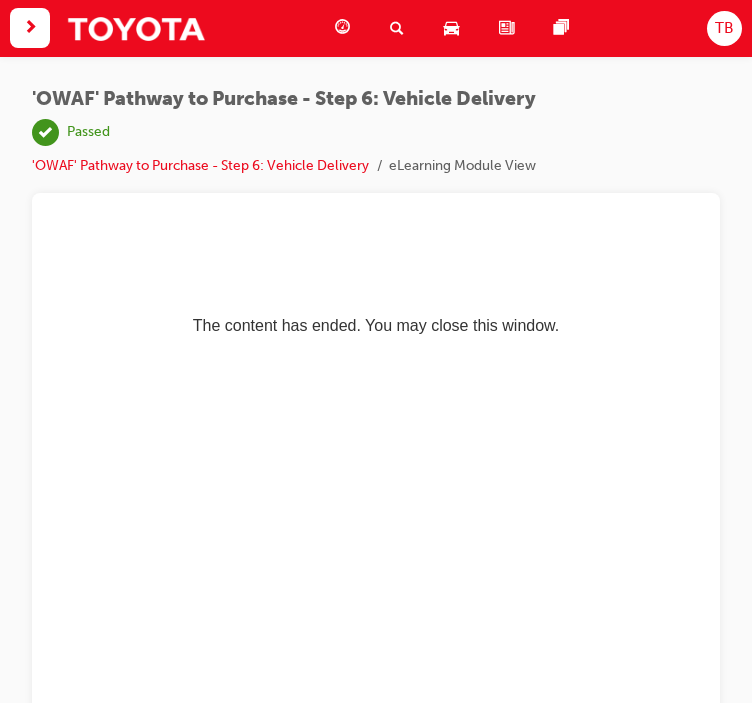 scroll, scrollTop: 0, scrollLeft: 0, axis: both 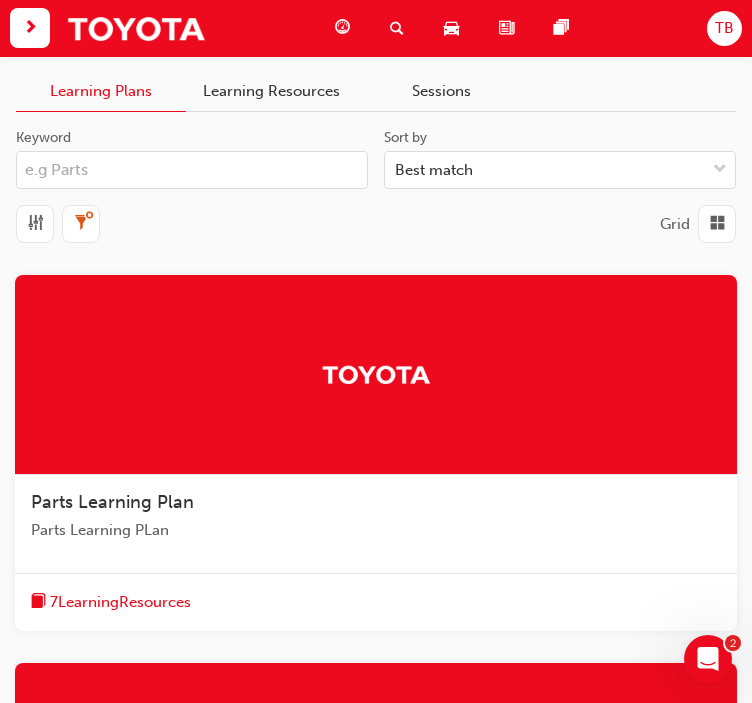 click at bounding box center [342, 28] 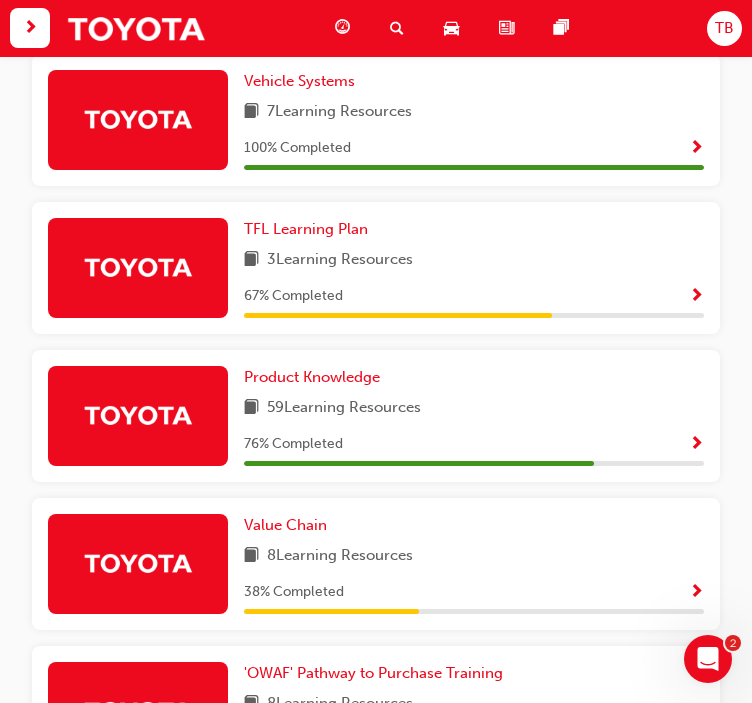 scroll, scrollTop: 1300, scrollLeft: 0, axis: vertical 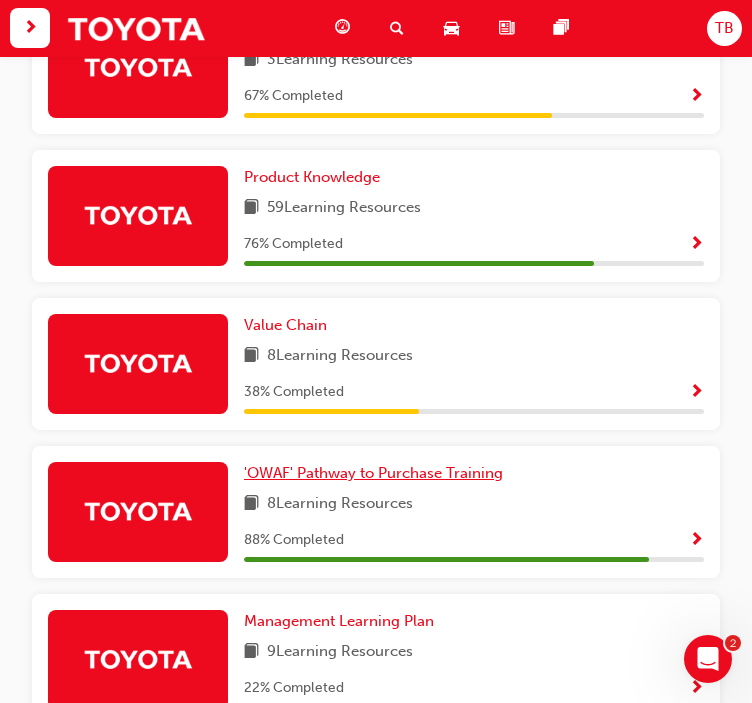 click on "'OWAF' Pathway to Purchase Training" at bounding box center (373, 473) 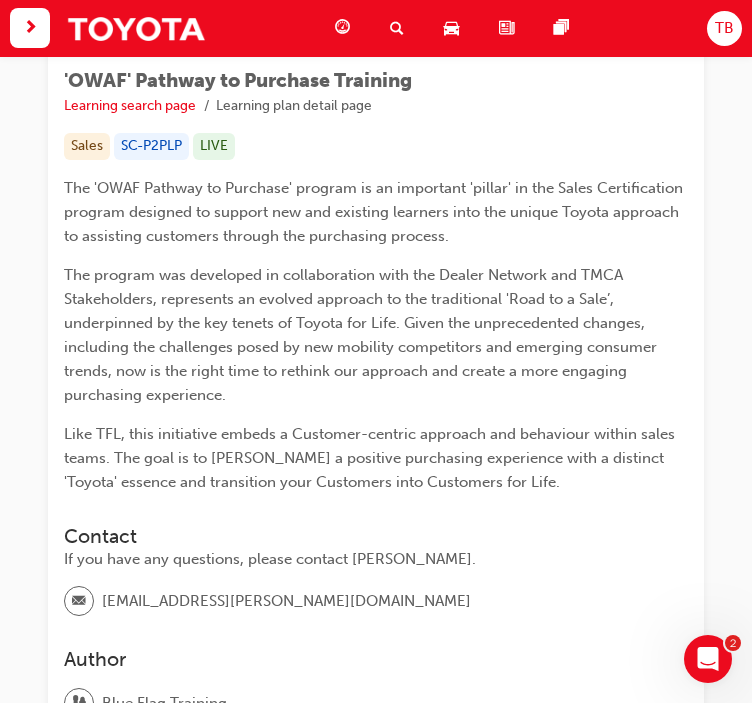 scroll, scrollTop: 621, scrollLeft: 0, axis: vertical 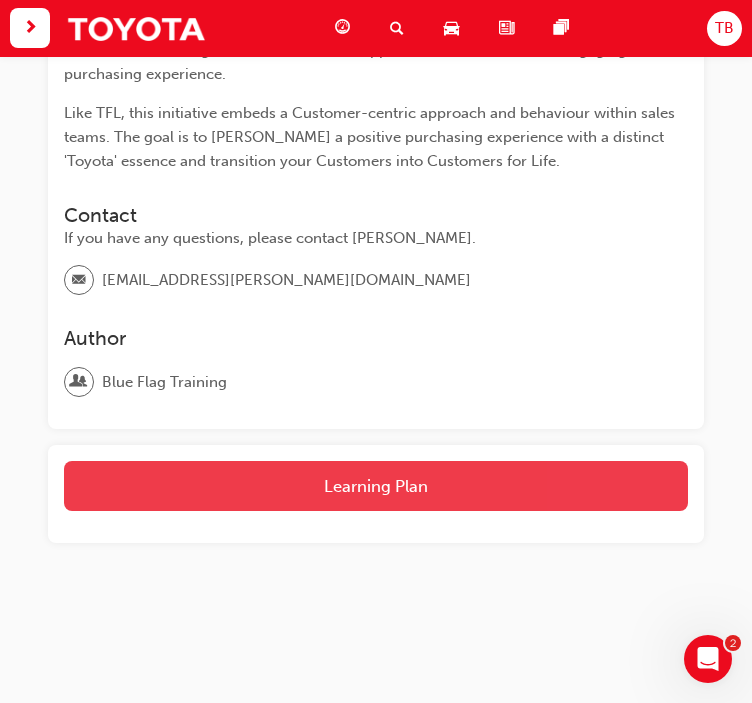 click on "Learning Plan" at bounding box center (376, 486) 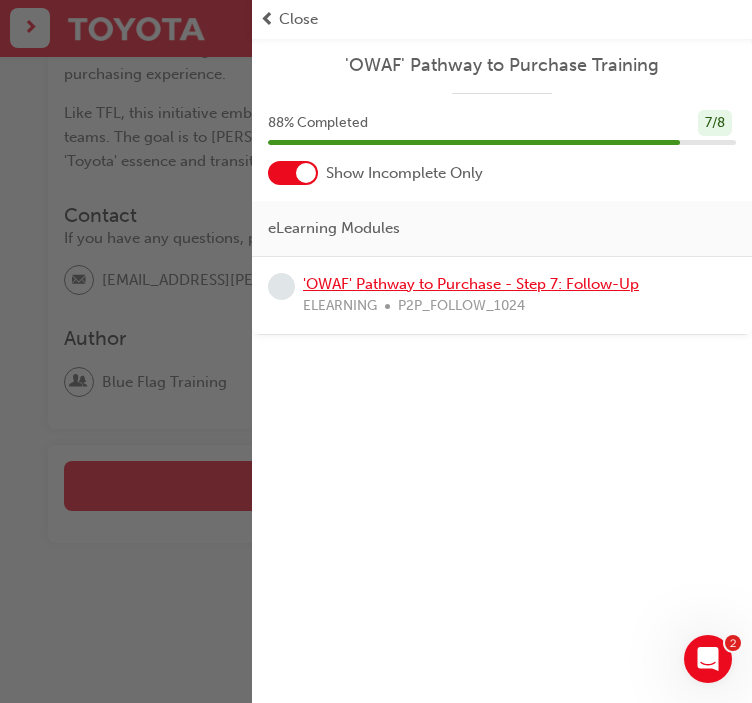 click on "'OWAF' Pathway to Purchase - Step 7: Follow-Up" at bounding box center (471, 284) 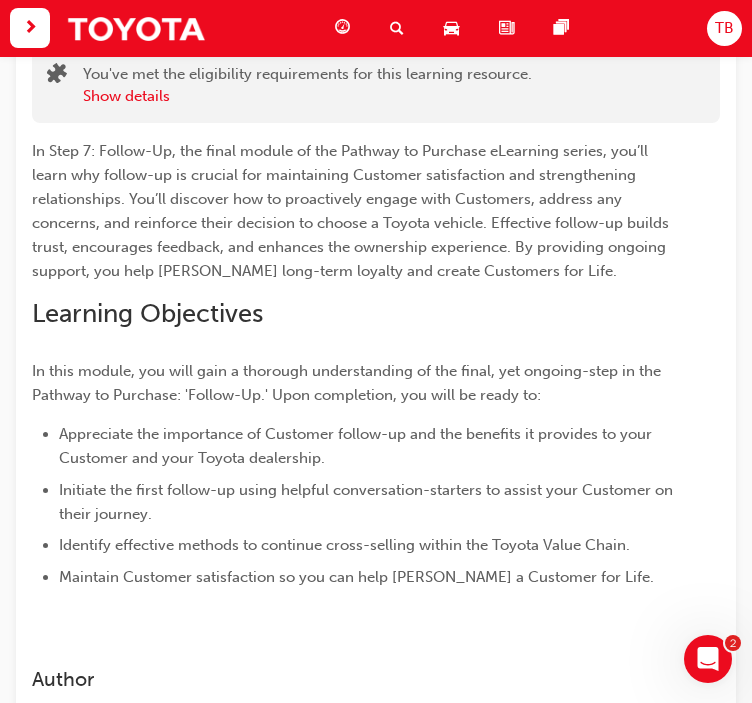 scroll, scrollTop: 0, scrollLeft: 0, axis: both 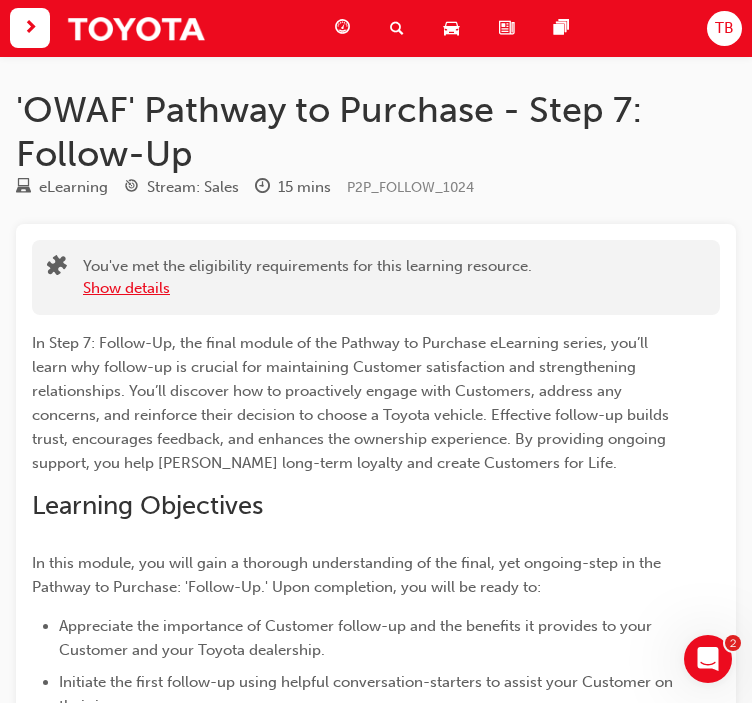 click on "Show details" at bounding box center [126, 288] 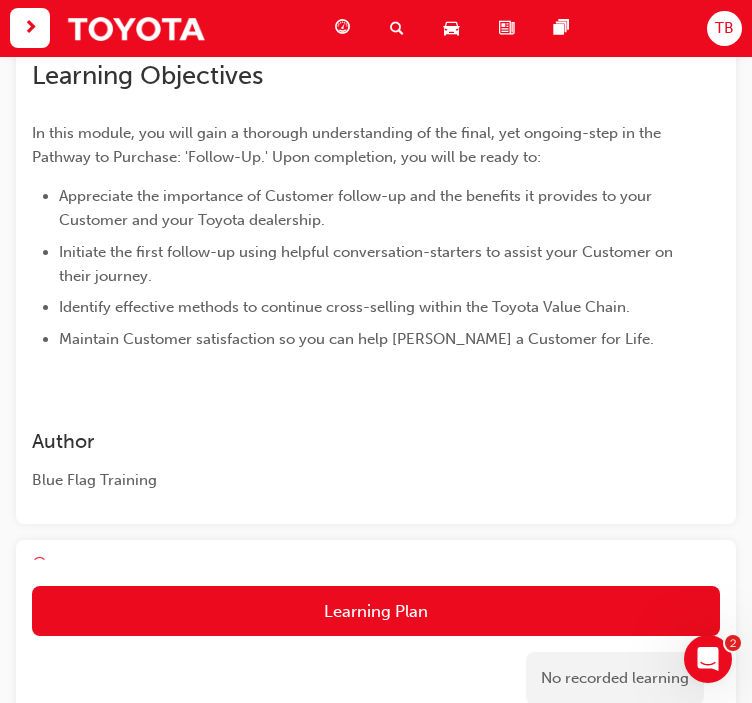 scroll, scrollTop: 663, scrollLeft: 0, axis: vertical 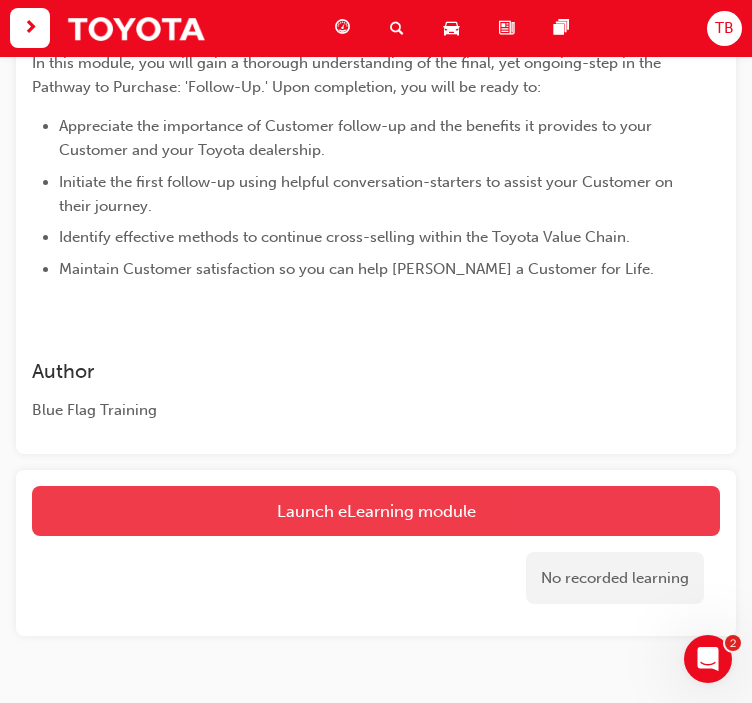 click on "Launch eLearning module" at bounding box center [376, 511] 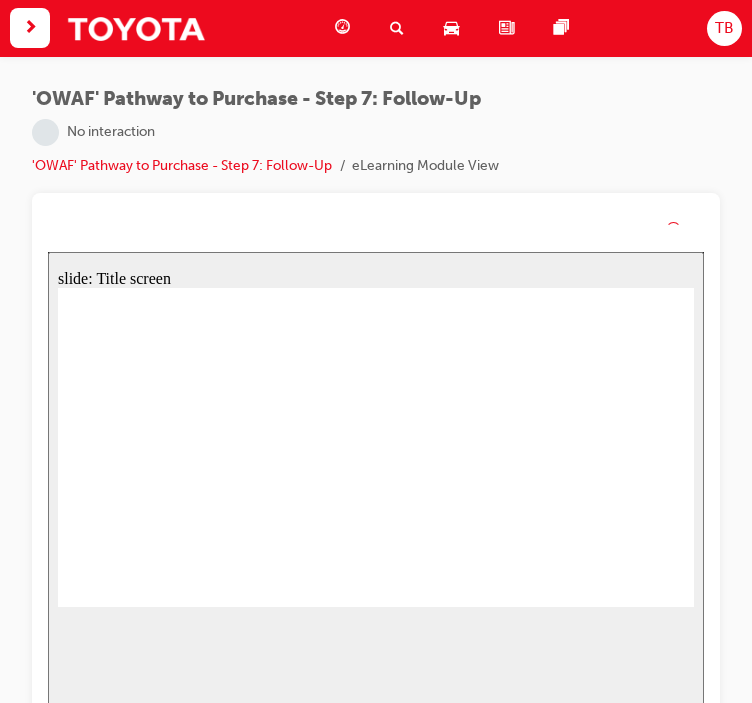 scroll, scrollTop: 0, scrollLeft: 0, axis: both 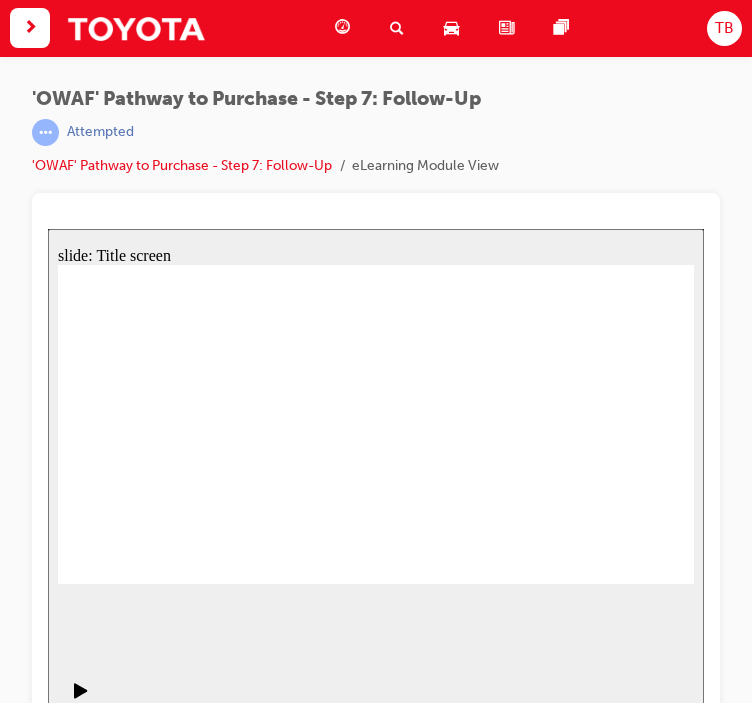 click 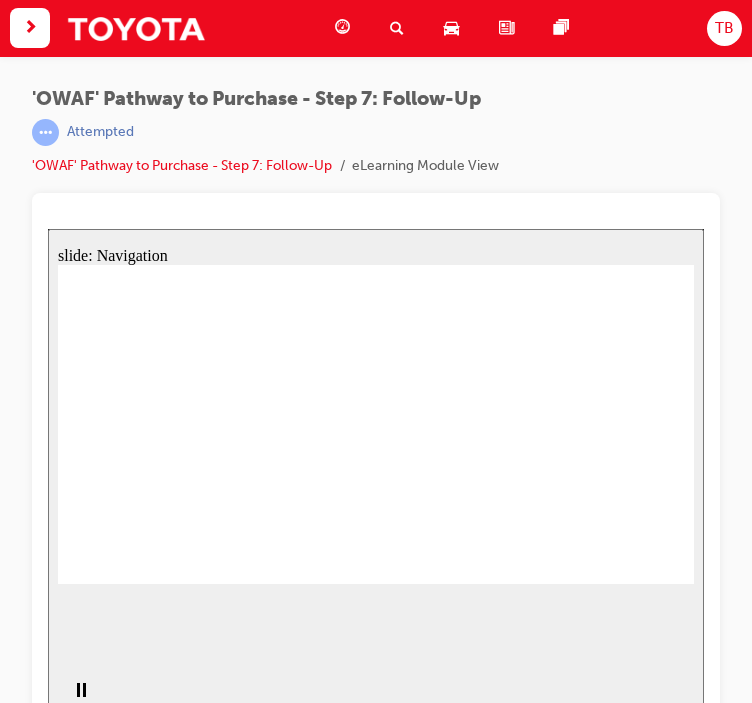 click 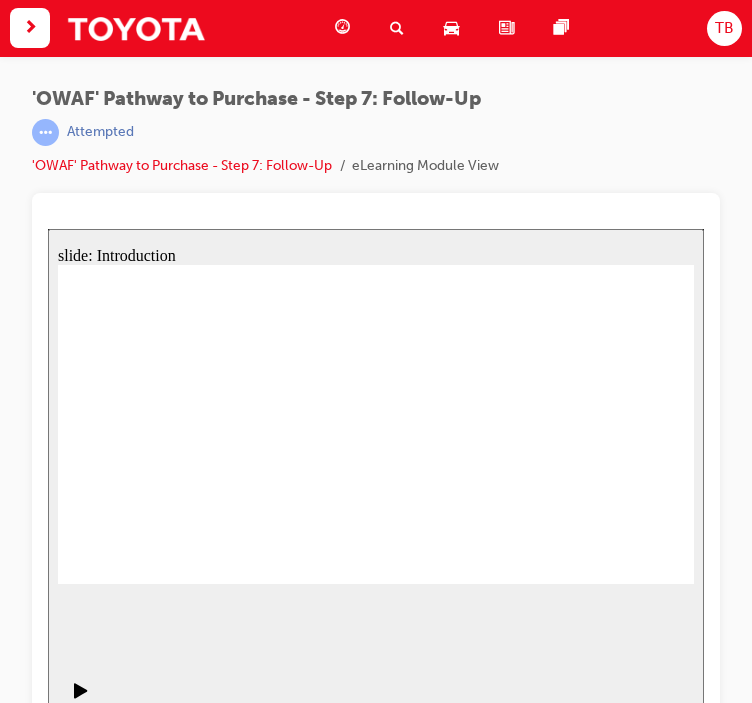 click 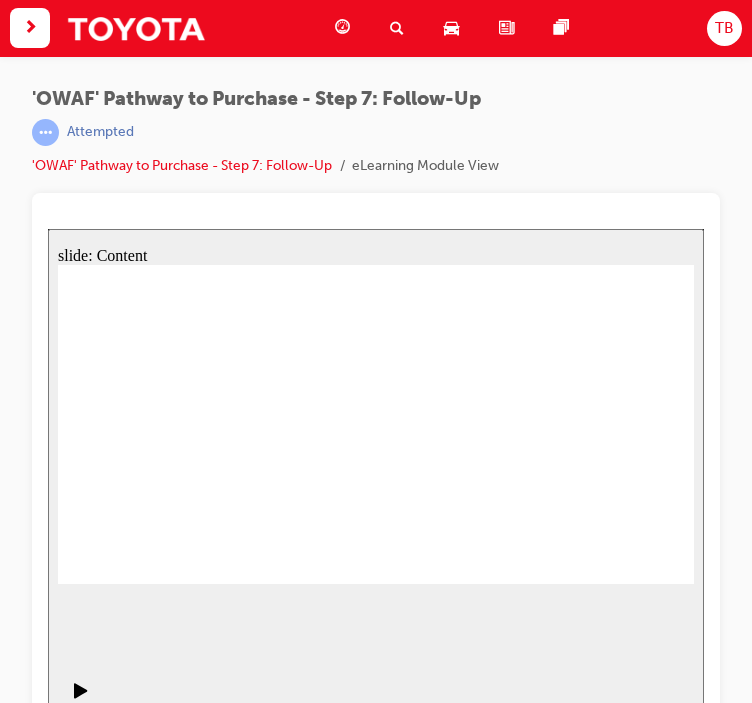 drag, startPoint x: 657, startPoint y: 567, endPoint x: 383, endPoint y: 647, distance: 285.44 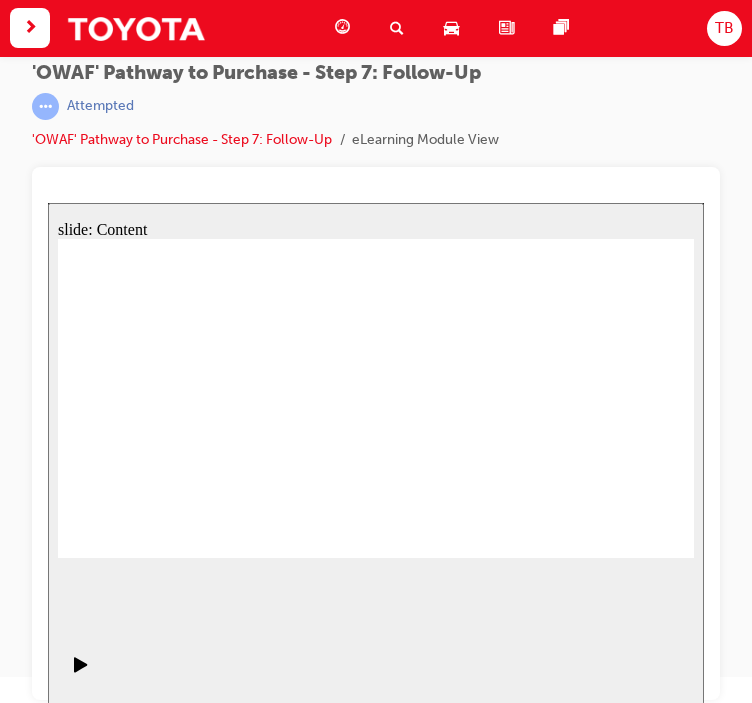 click on "'OWAF' Pathway to Purchase - Step 7: Follow-Up | Attempted 'OWAF' Pathway to Purchase - Step 7: Follow-Up eLearning Module View" at bounding box center (376, 114) 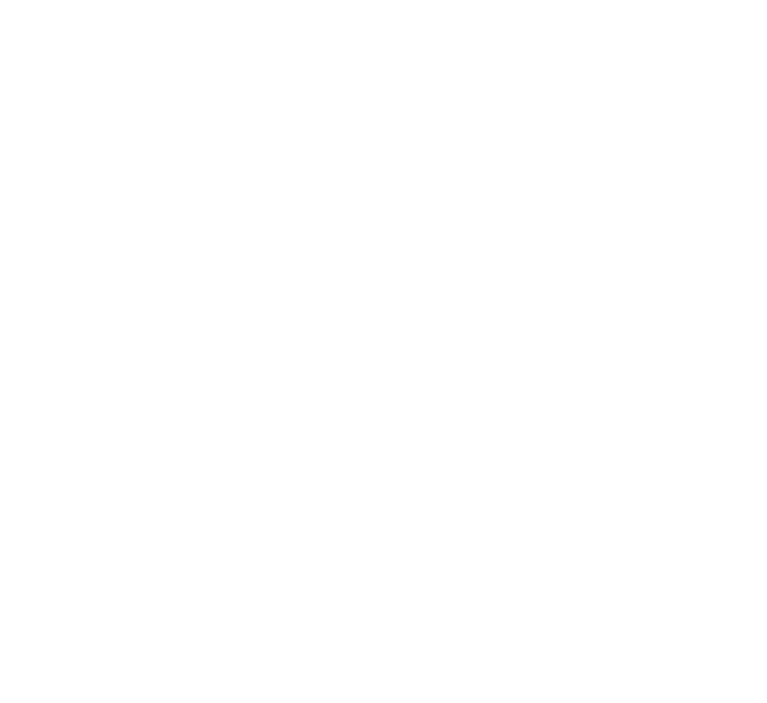scroll, scrollTop: 0, scrollLeft: 0, axis: both 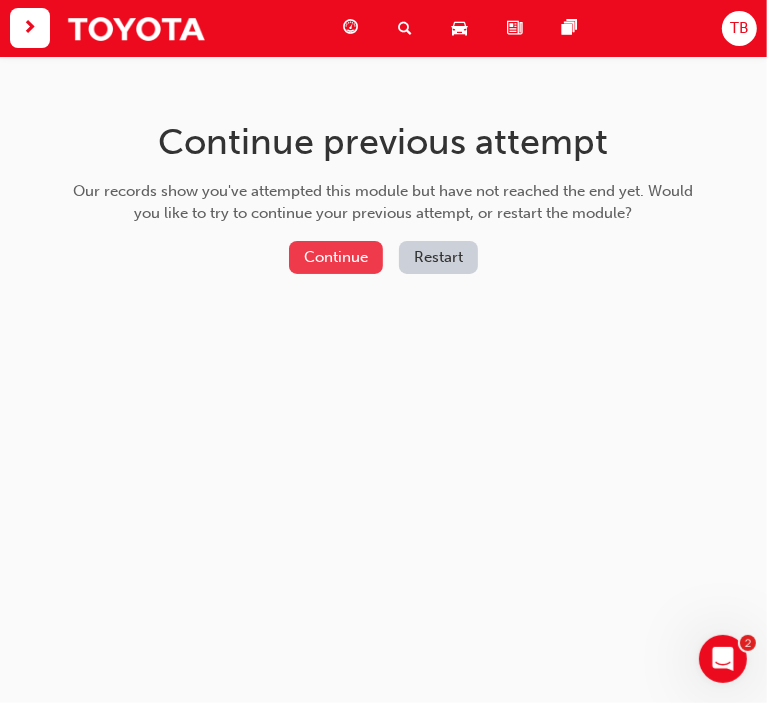 click on "Continue" at bounding box center [336, 257] 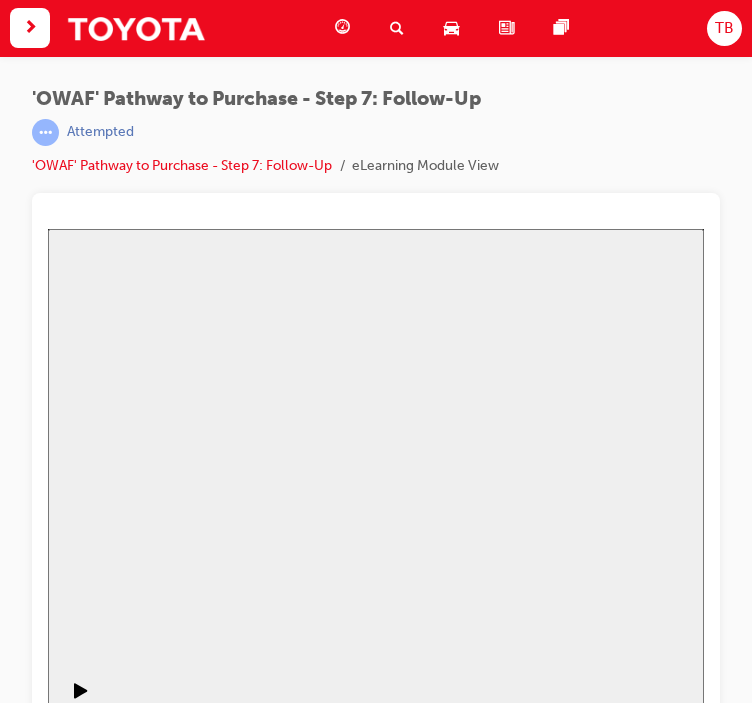 scroll, scrollTop: 0, scrollLeft: 0, axis: both 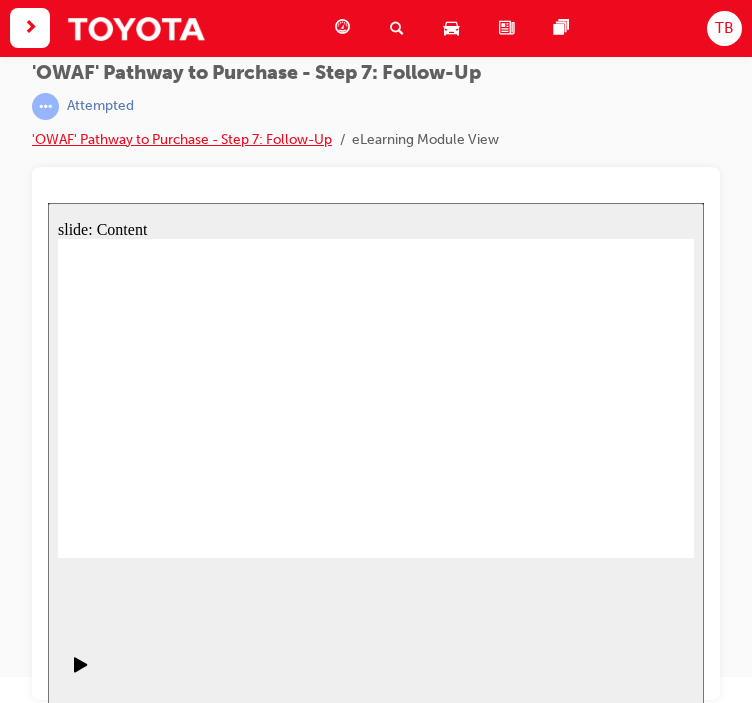 click on "'OWAF' Pathway to Purchase - Step 7: Follow-Up" at bounding box center [182, 139] 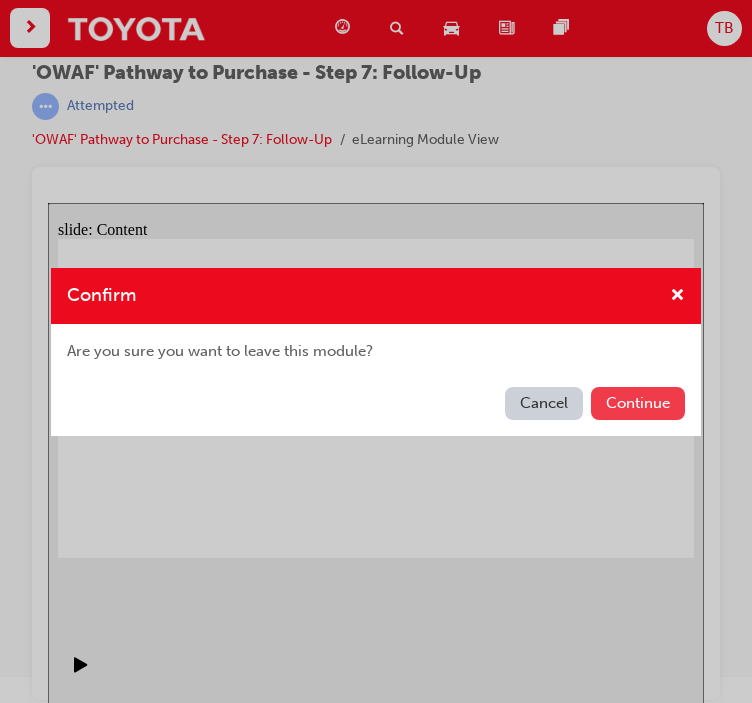click on "Continue" at bounding box center (638, 403) 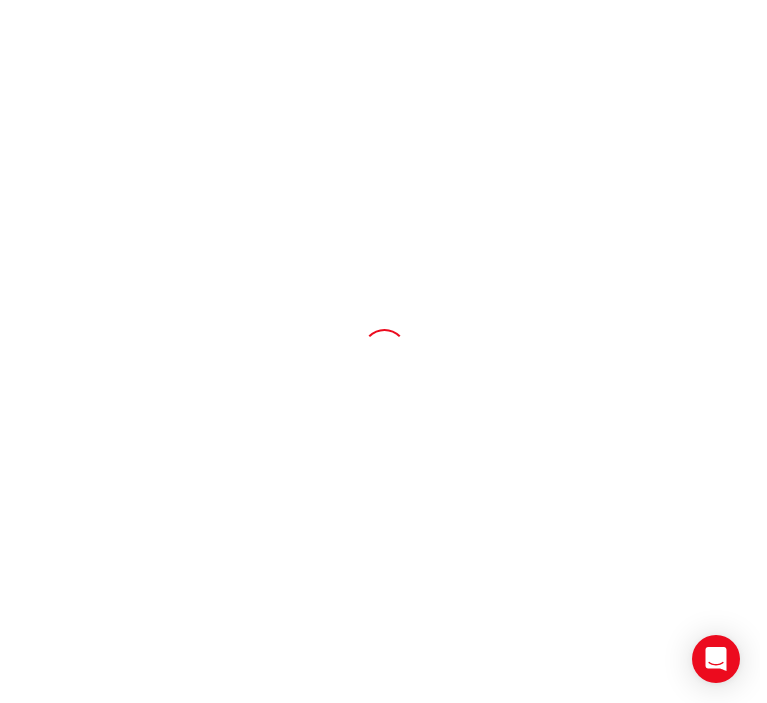 scroll, scrollTop: 0, scrollLeft: 0, axis: both 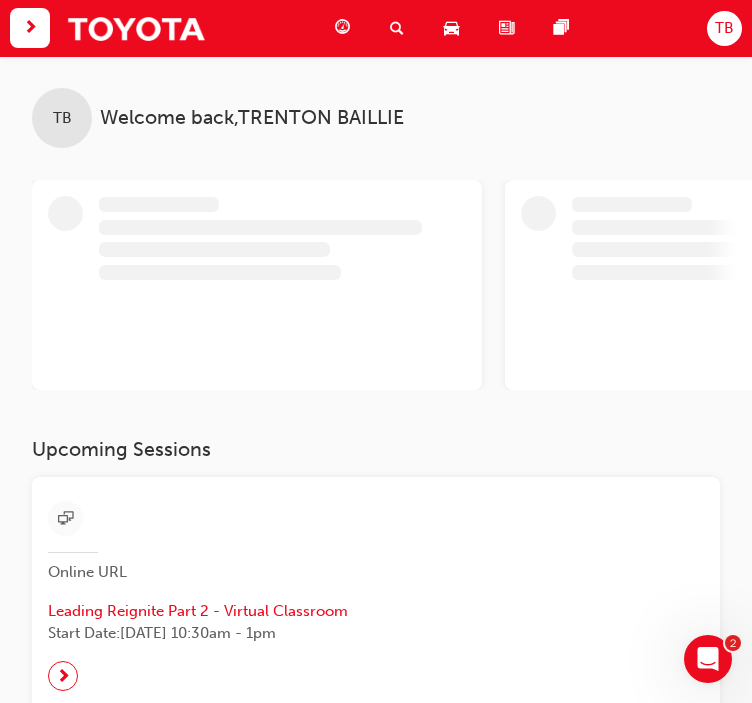 click on "TB" at bounding box center [724, 28] 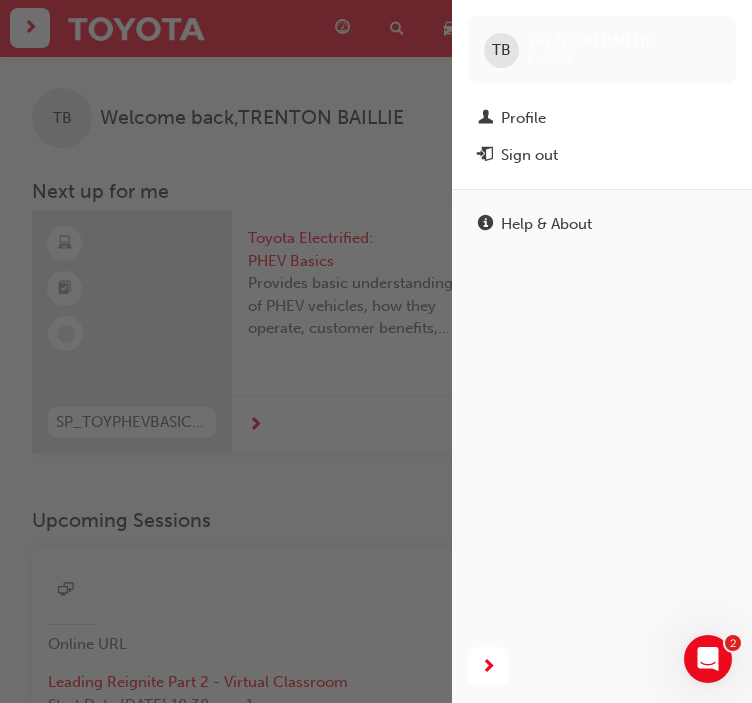 click at bounding box center (226, 351) 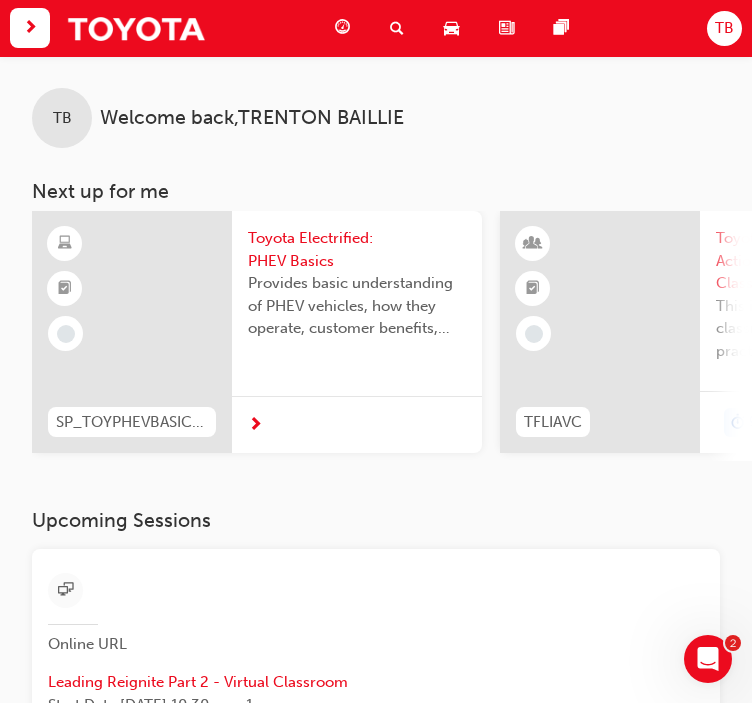 click on "Dashboard" at bounding box center [346, 28] 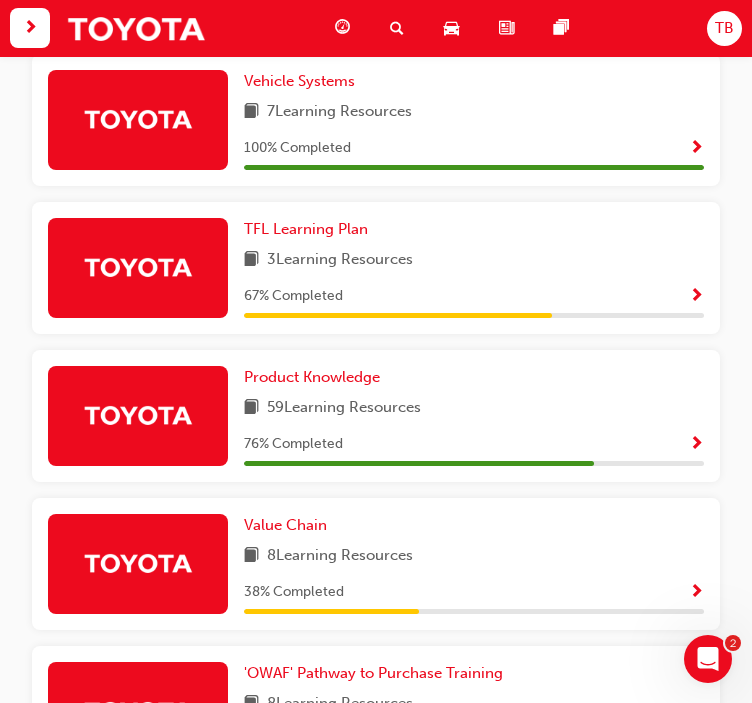 scroll, scrollTop: 1300, scrollLeft: 0, axis: vertical 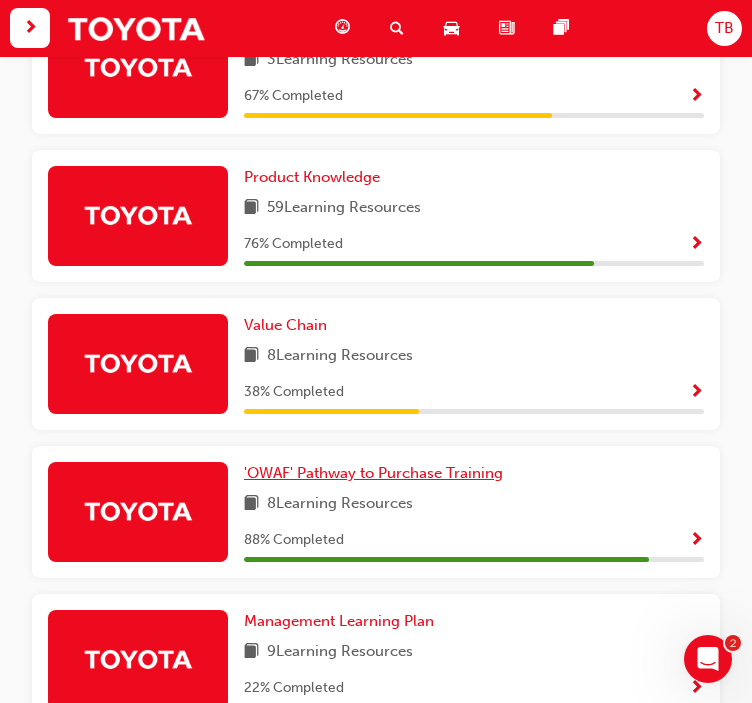 click on "'OWAF' Pathway to Purchase Training" at bounding box center (373, 473) 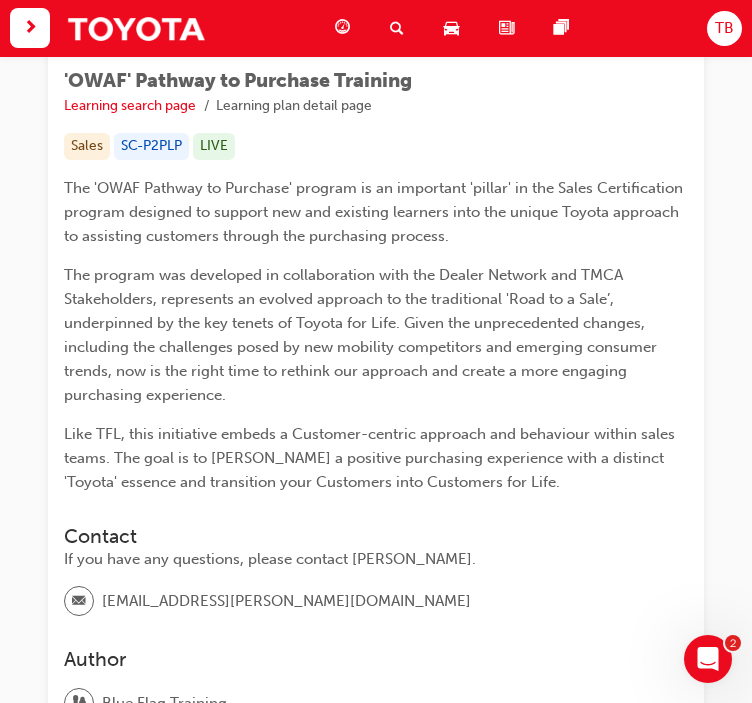 scroll, scrollTop: 621, scrollLeft: 0, axis: vertical 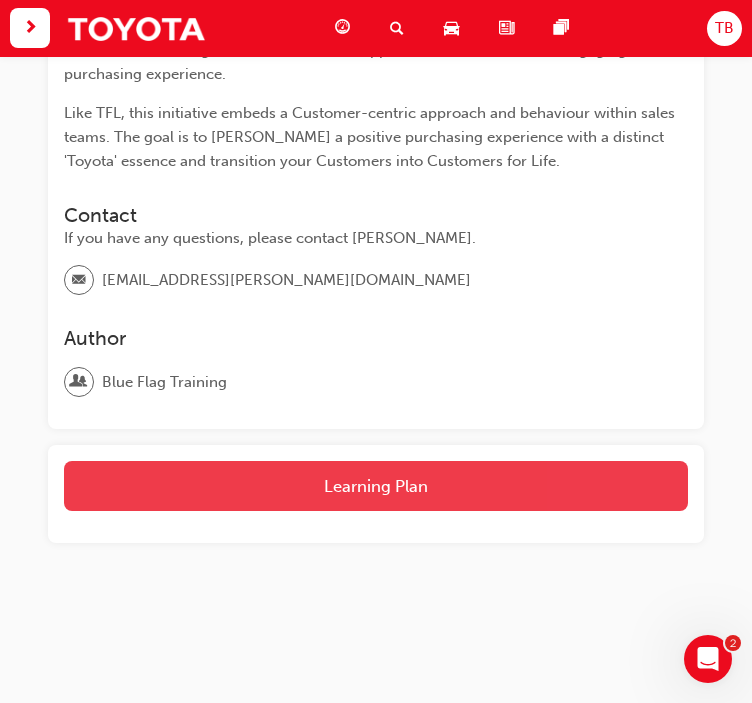 click on "Learning Plan" at bounding box center [376, 486] 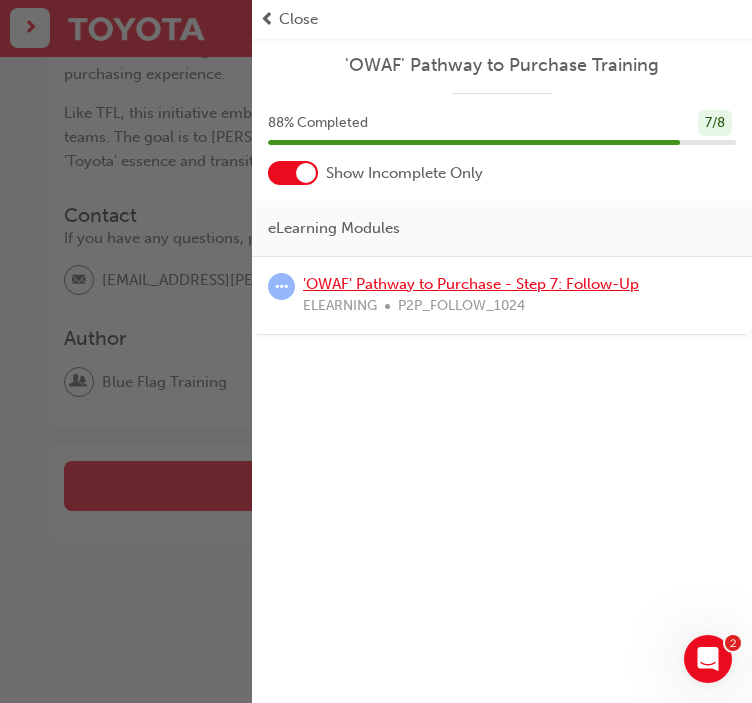 click on "'OWAF' Pathway to Purchase - Step 7: Follow-Up" at bounding box center [471, 284] 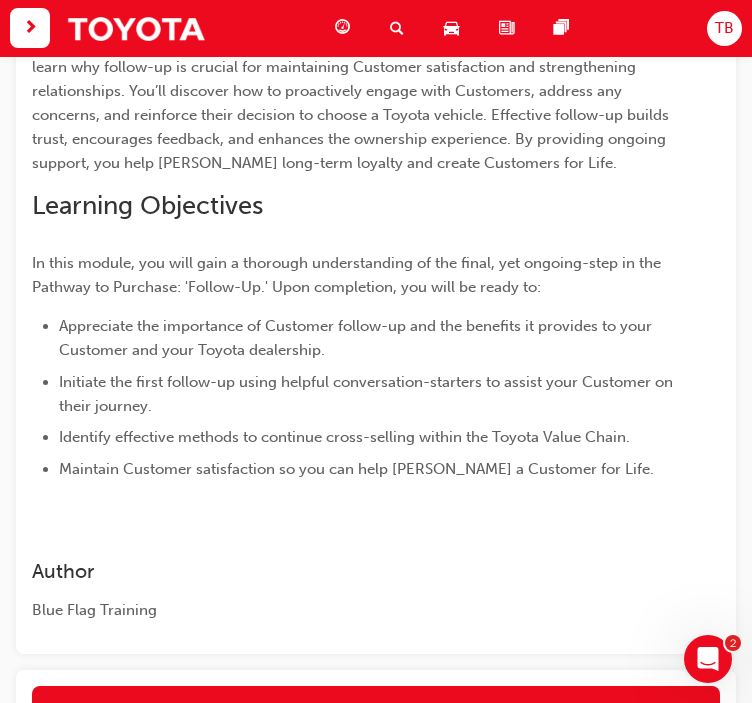 scroll, scrollTop: 551, scrollLeft: 0, axis: vertical 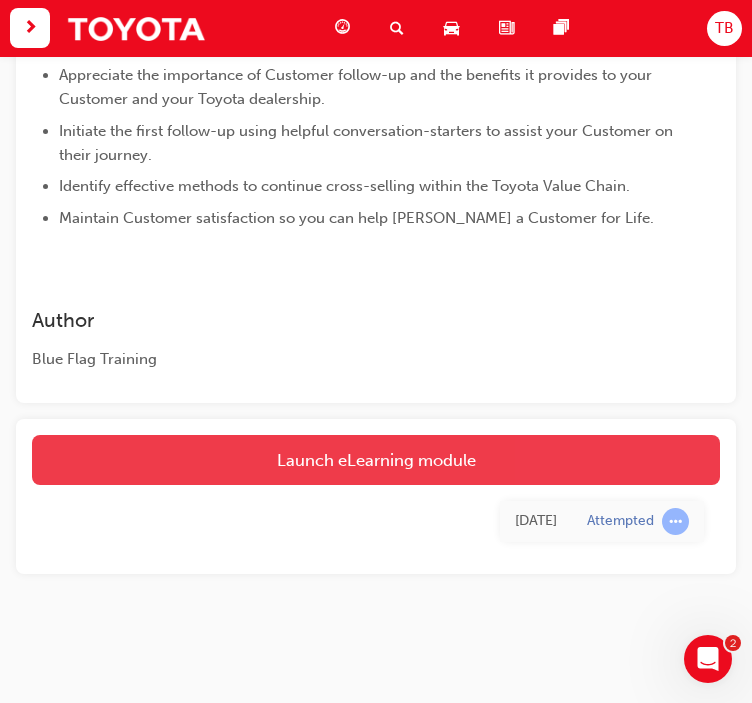 click on "Launch eLearning module" at bounding box center (376, 460) 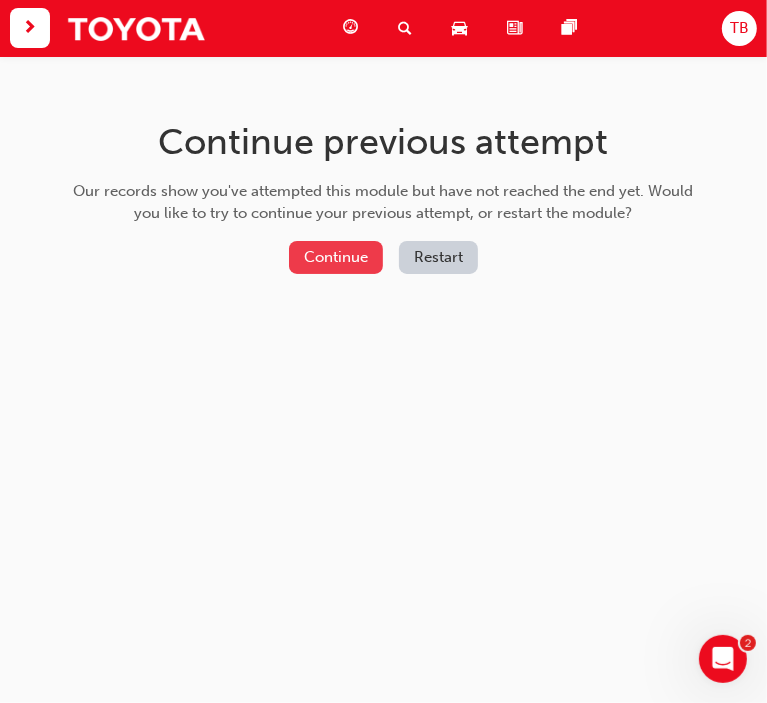 click on "Continue" at bounding box center [336, 257] 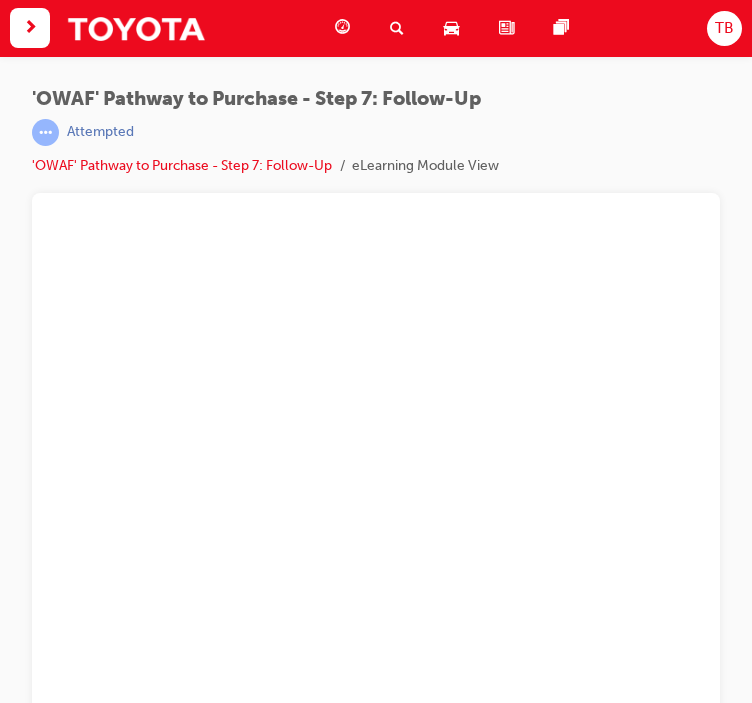 scroll, scrollTop: 26, scrollLeft: 0, axis: vertical 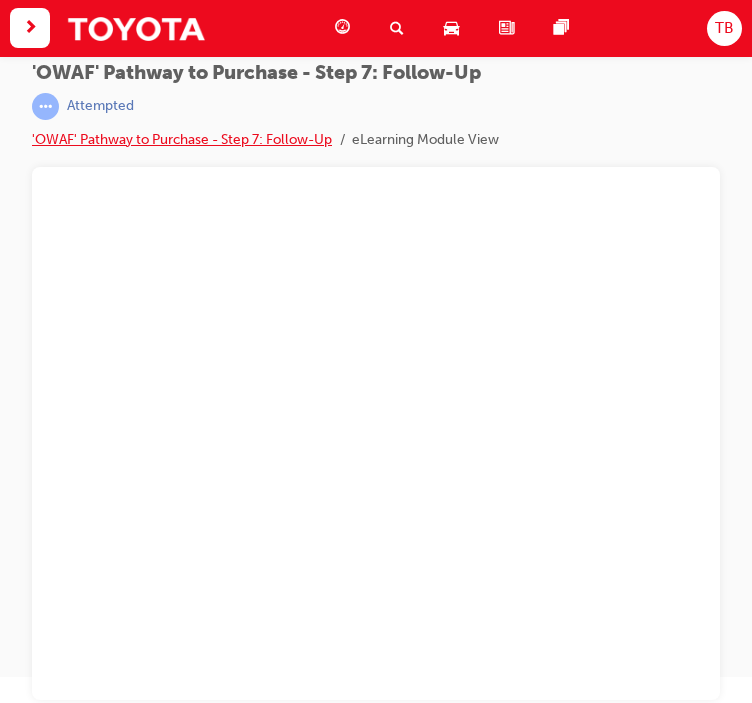 click on "'OWAF' Pathway to Purchase - Step 7: Follow-Up" at bounding box center (182, 139) 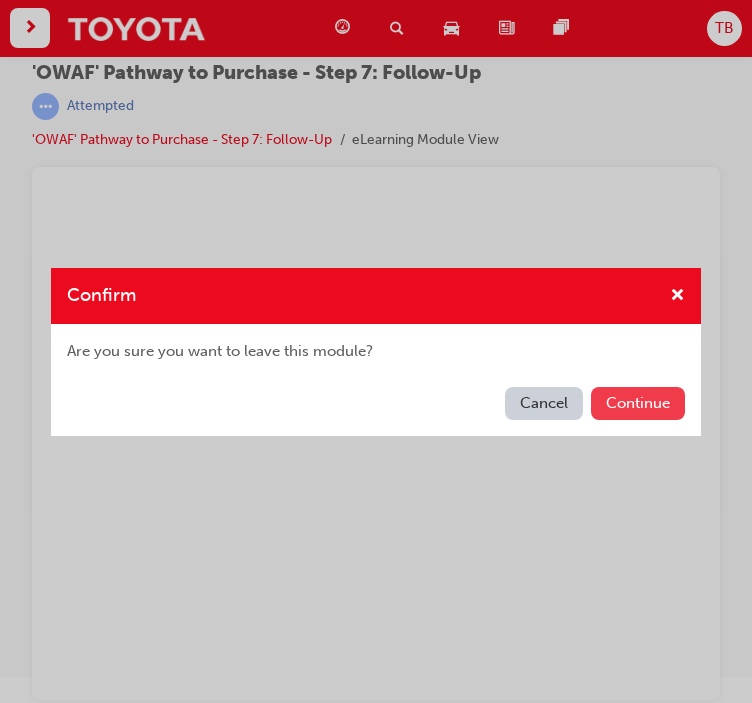 click on "Continue" at bounding box center [638, 403] 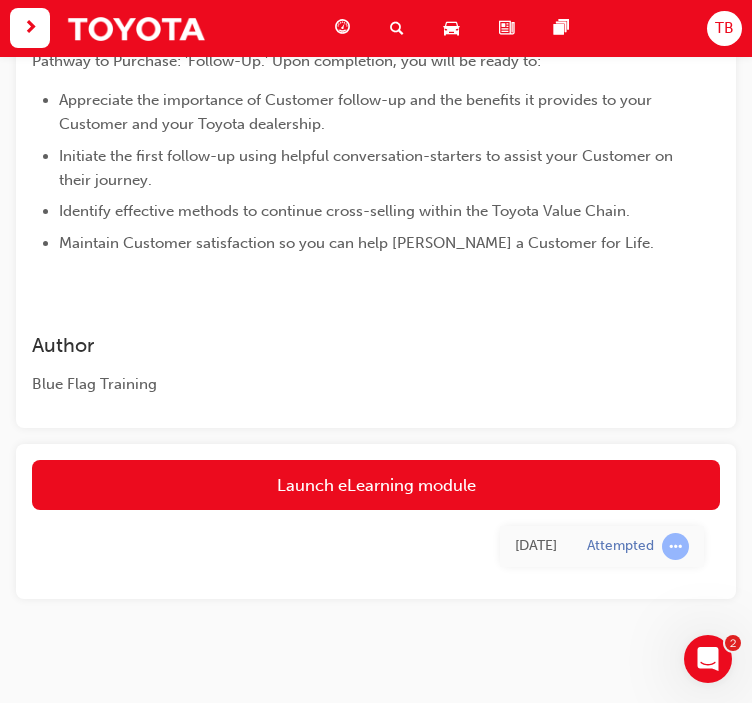 scroll, scrollTop: 551, scrollLeft: 0, axis: vertical 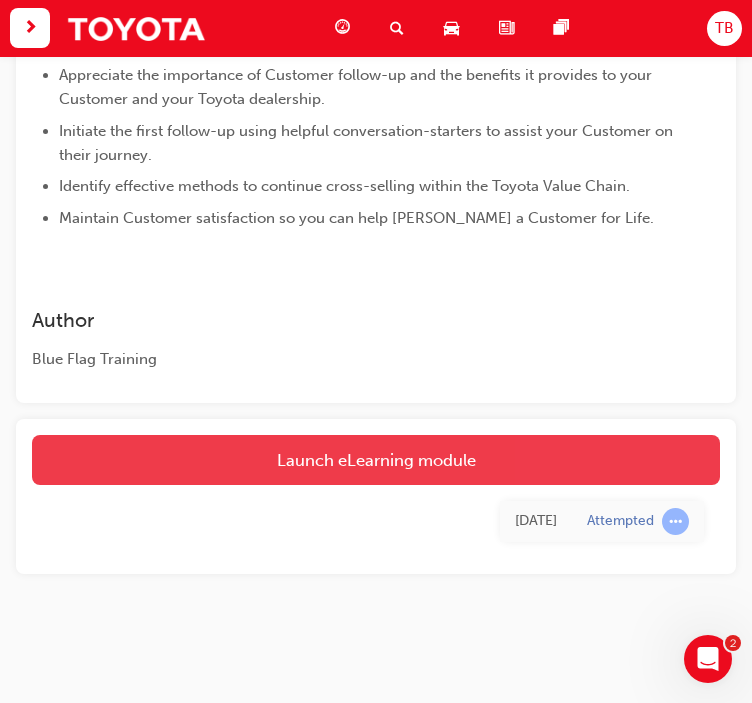 click on "Launch eLearning module" at bounding box center [376, 460] 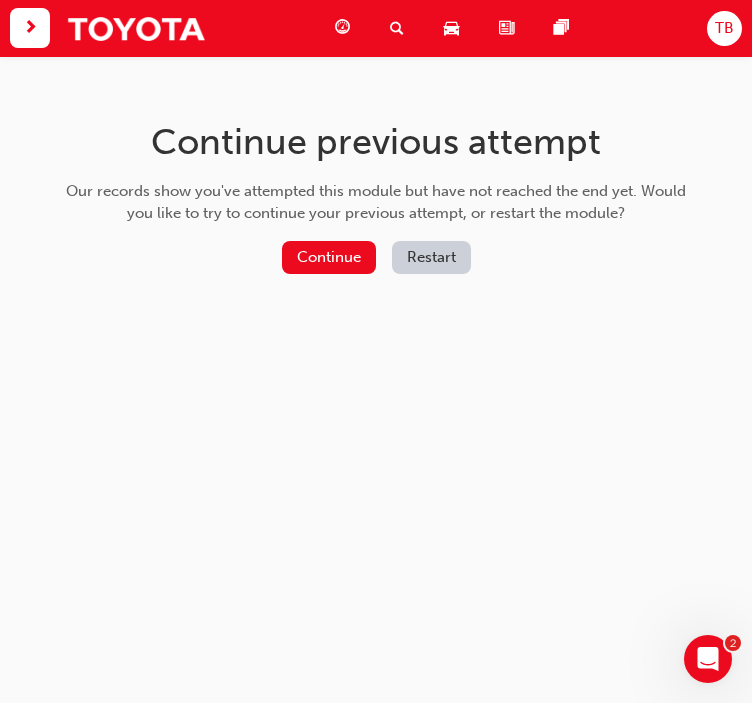scroll, scrollTop: 0, scrollLeft: 0, axis: both 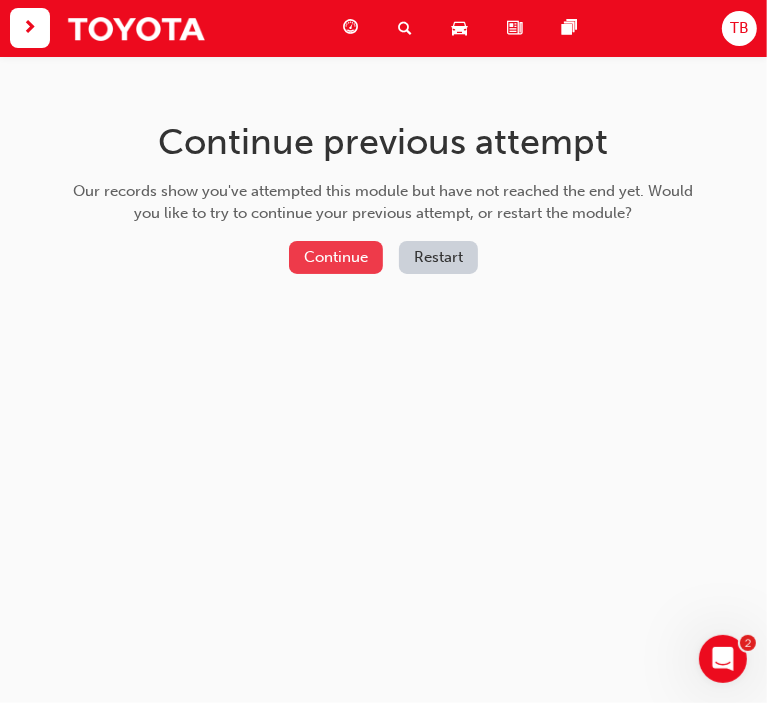 click on "Continue" at bounding box center (336, 257) 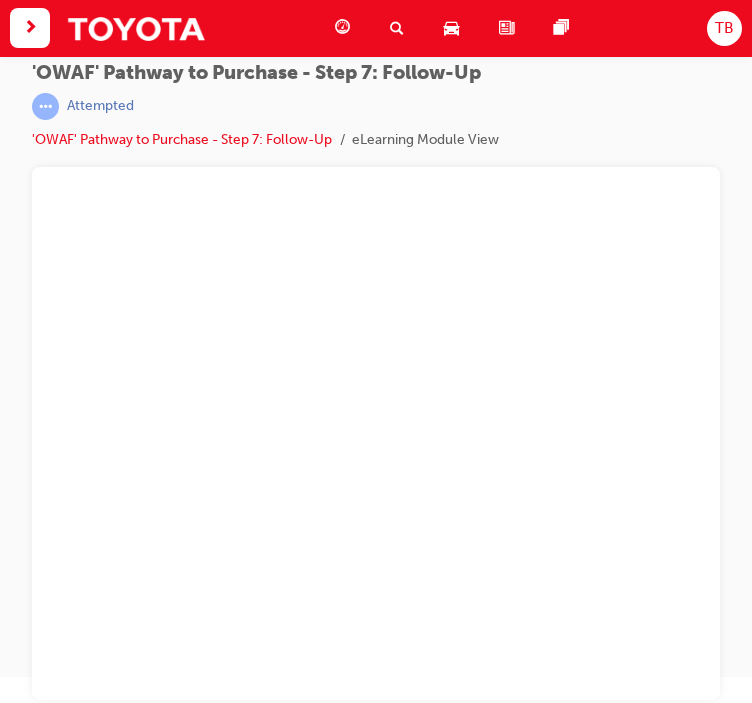 scroll, scrollTop: 0, scrollLeft: 0, axis: both 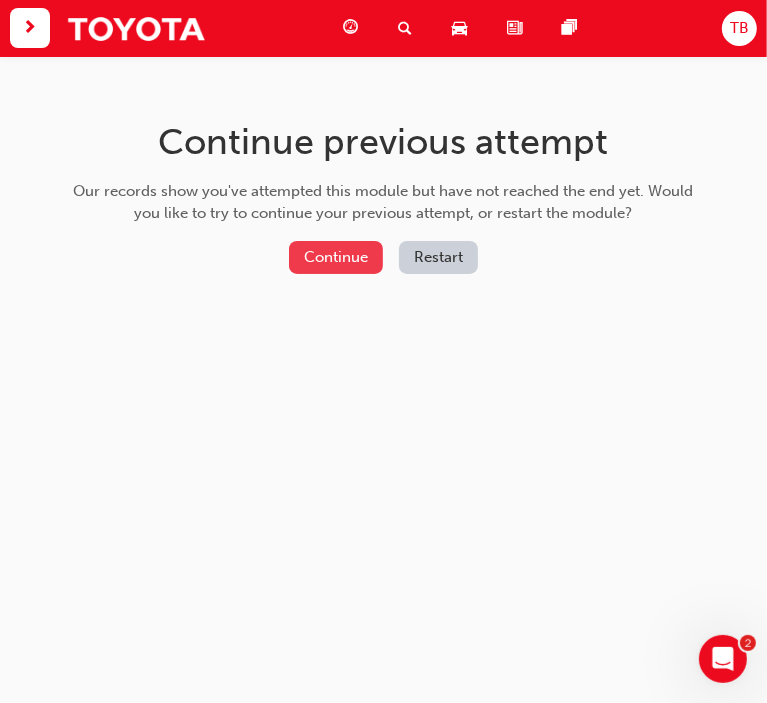 click on "Continue" at bounding box center (336, 257) 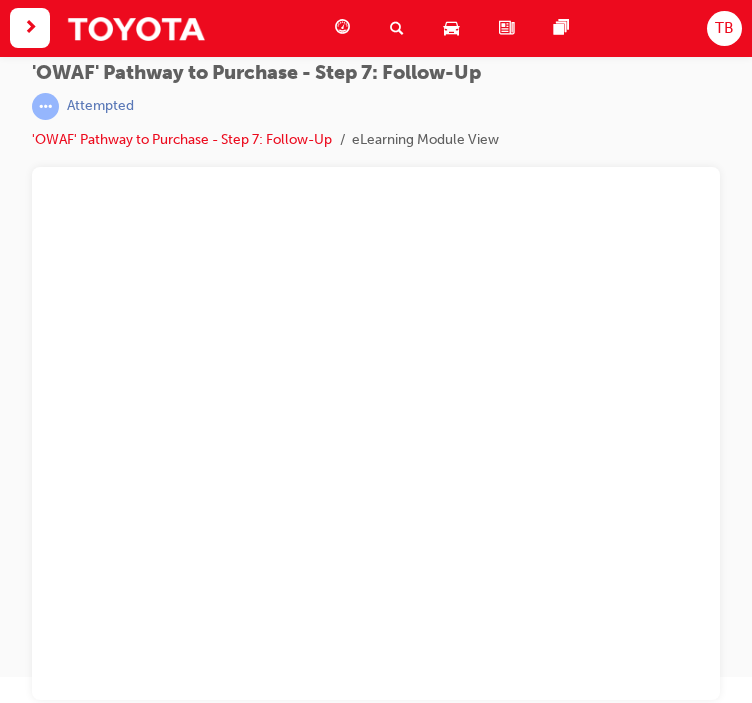 scroll, scrollTop: 0, scrollLeft: 0, axis: both 